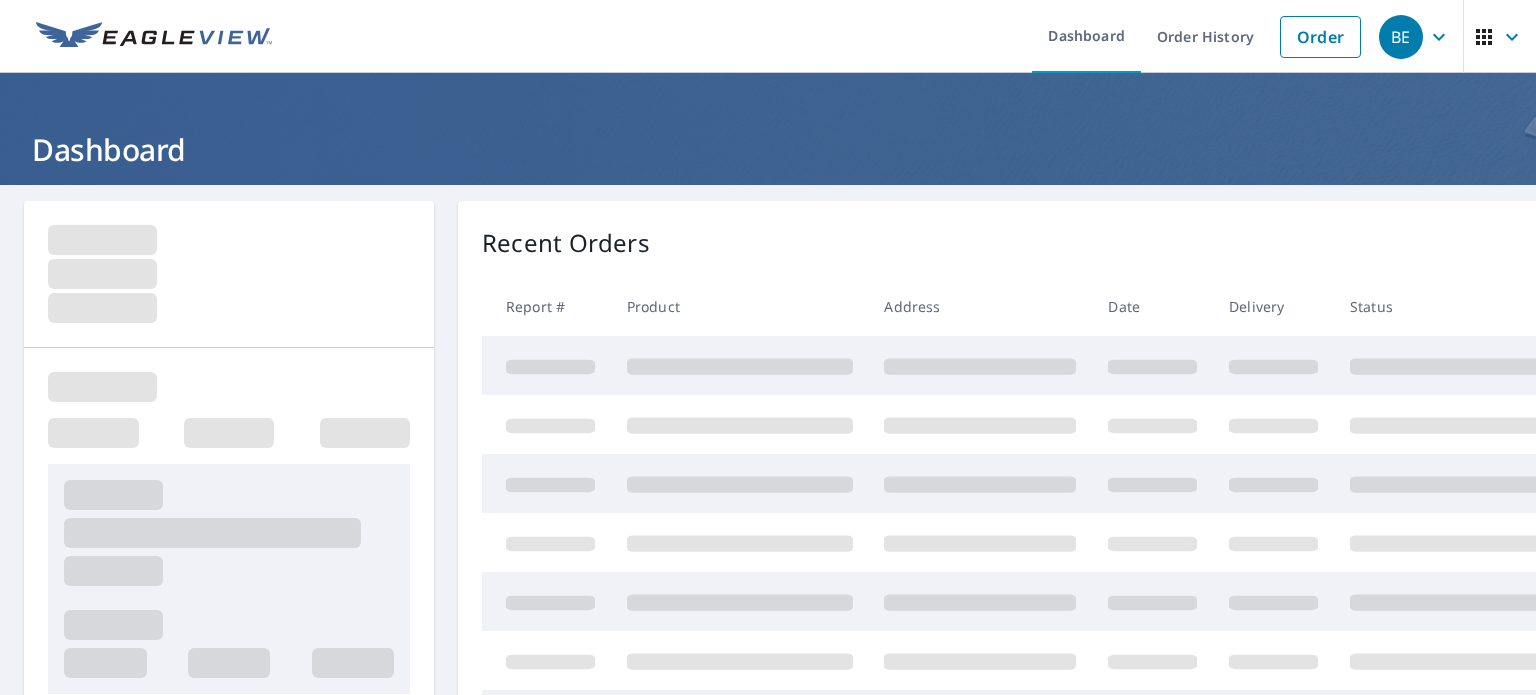 scroll, scrollTop: 0, scrollLeft: 0, axis: both 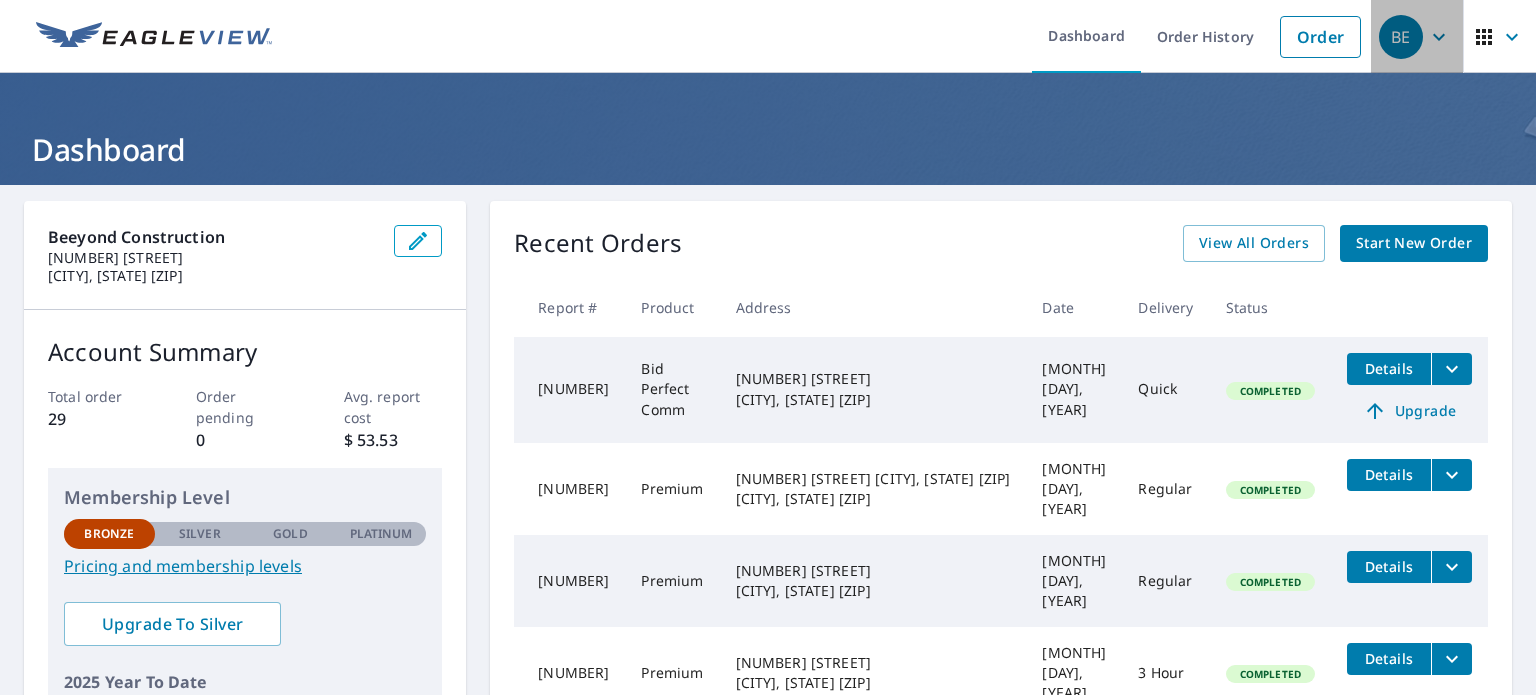 click on "BE" at bounding box center (1417, 37) 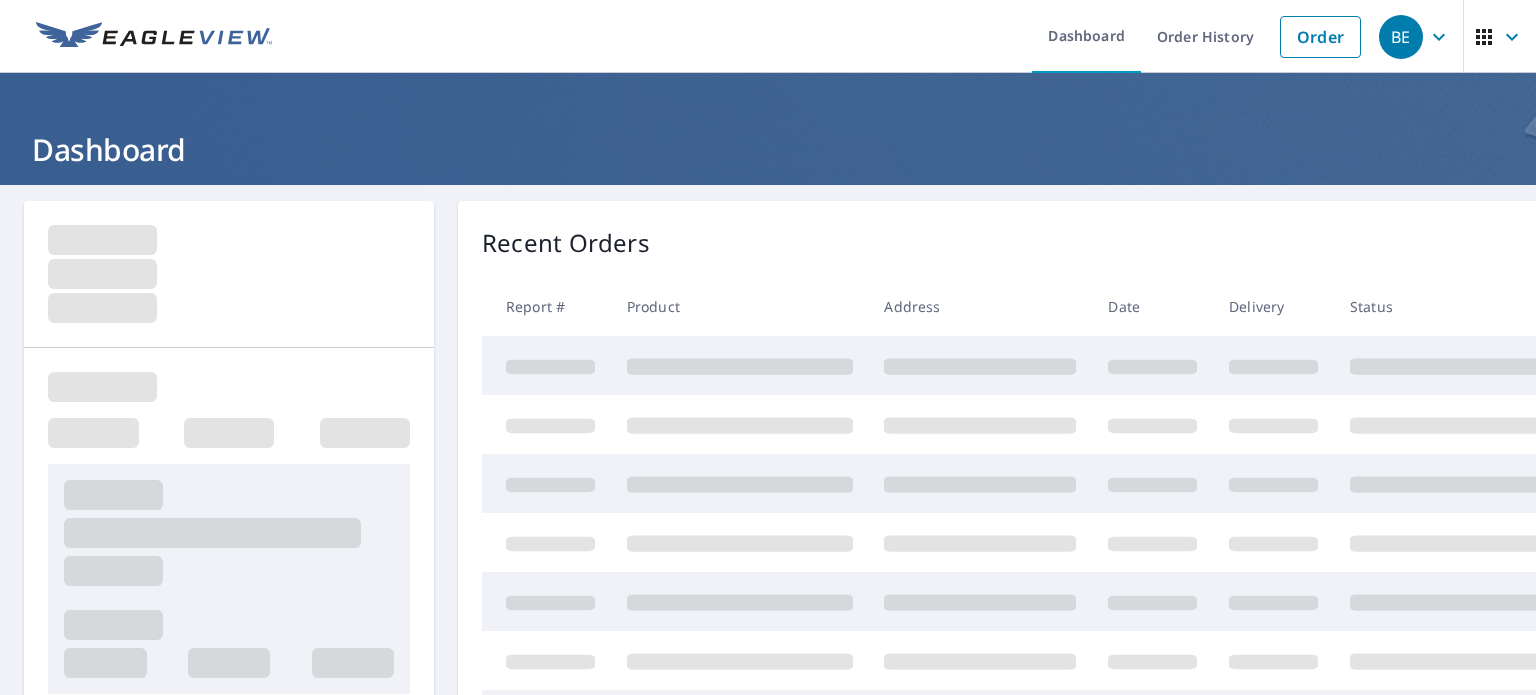 scroll, scrollTop: 0, scrollLeft: 0, axis: both 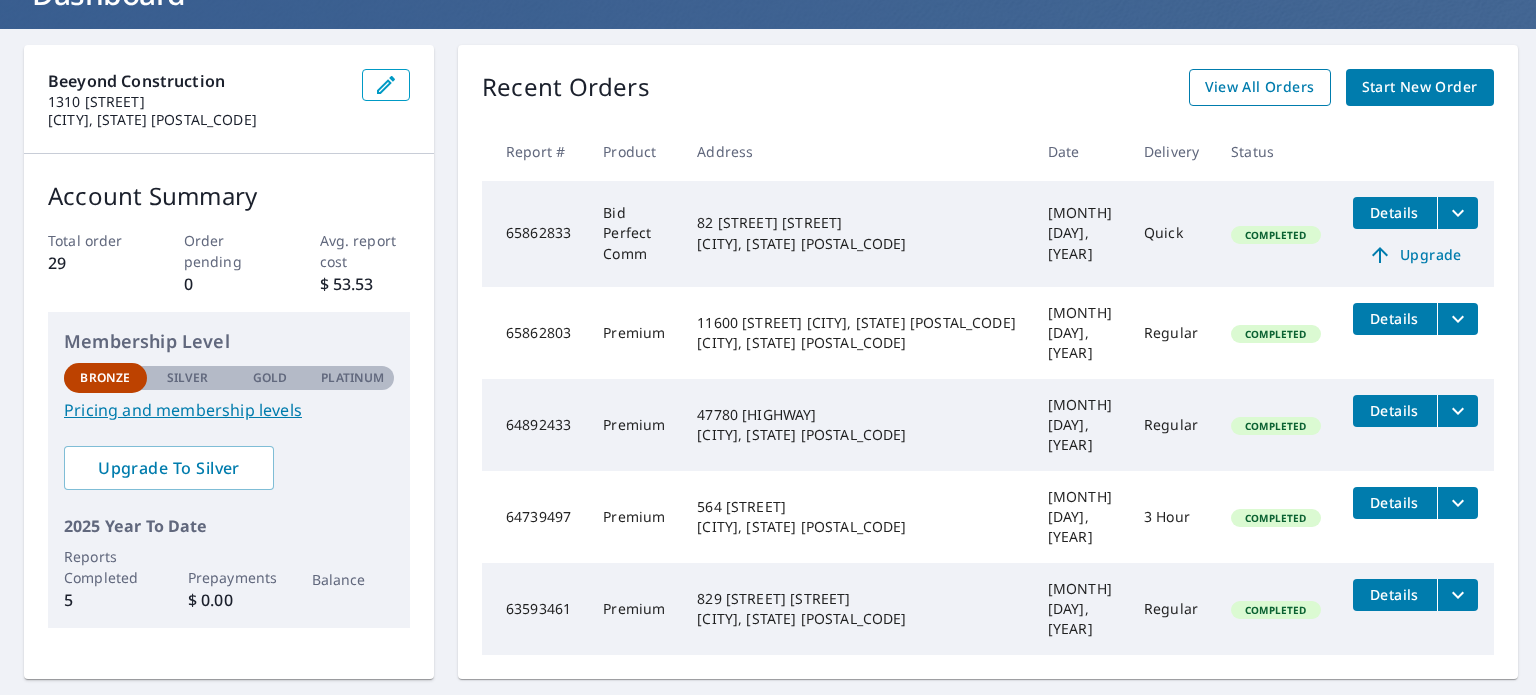 click on "View All Orders" at bounding box center (1260, 87) 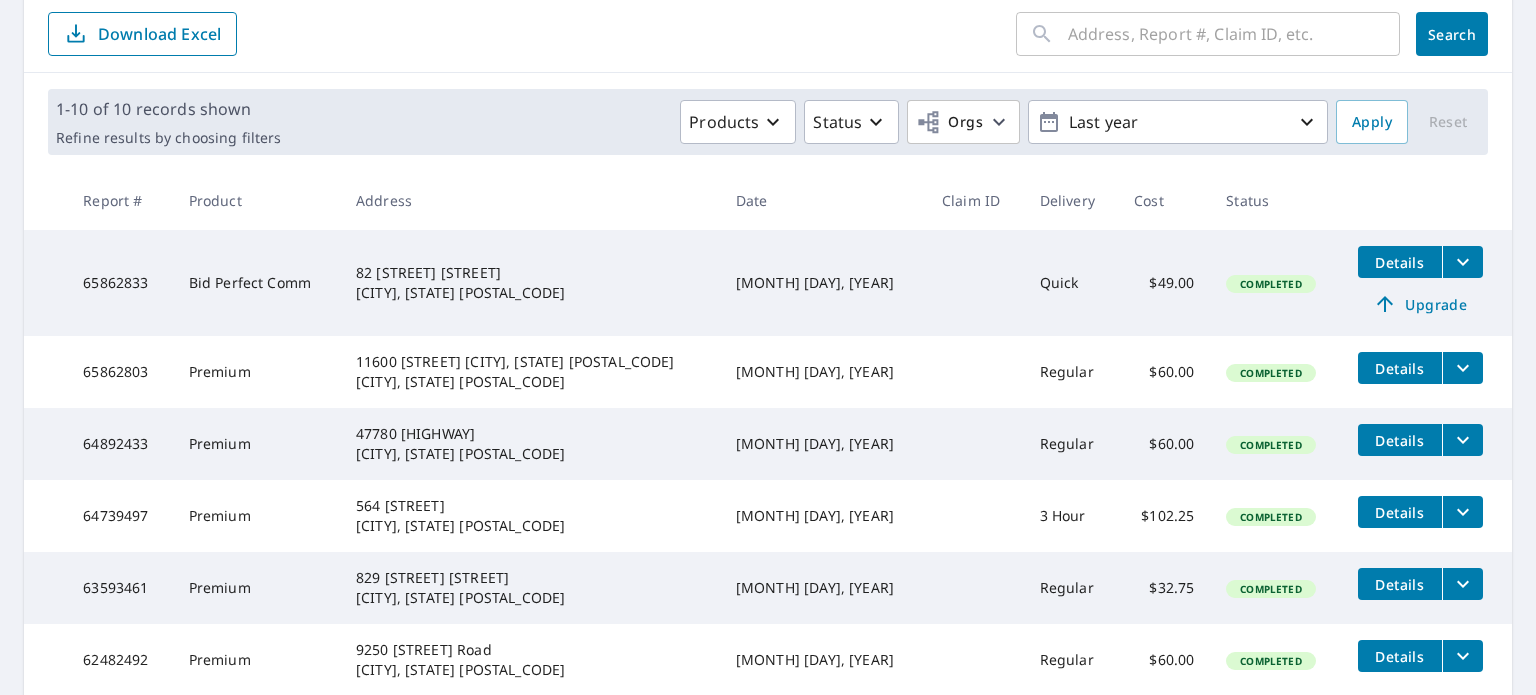 scroll, scrollTop: 205, scrollLeft: 0, axis: vertical 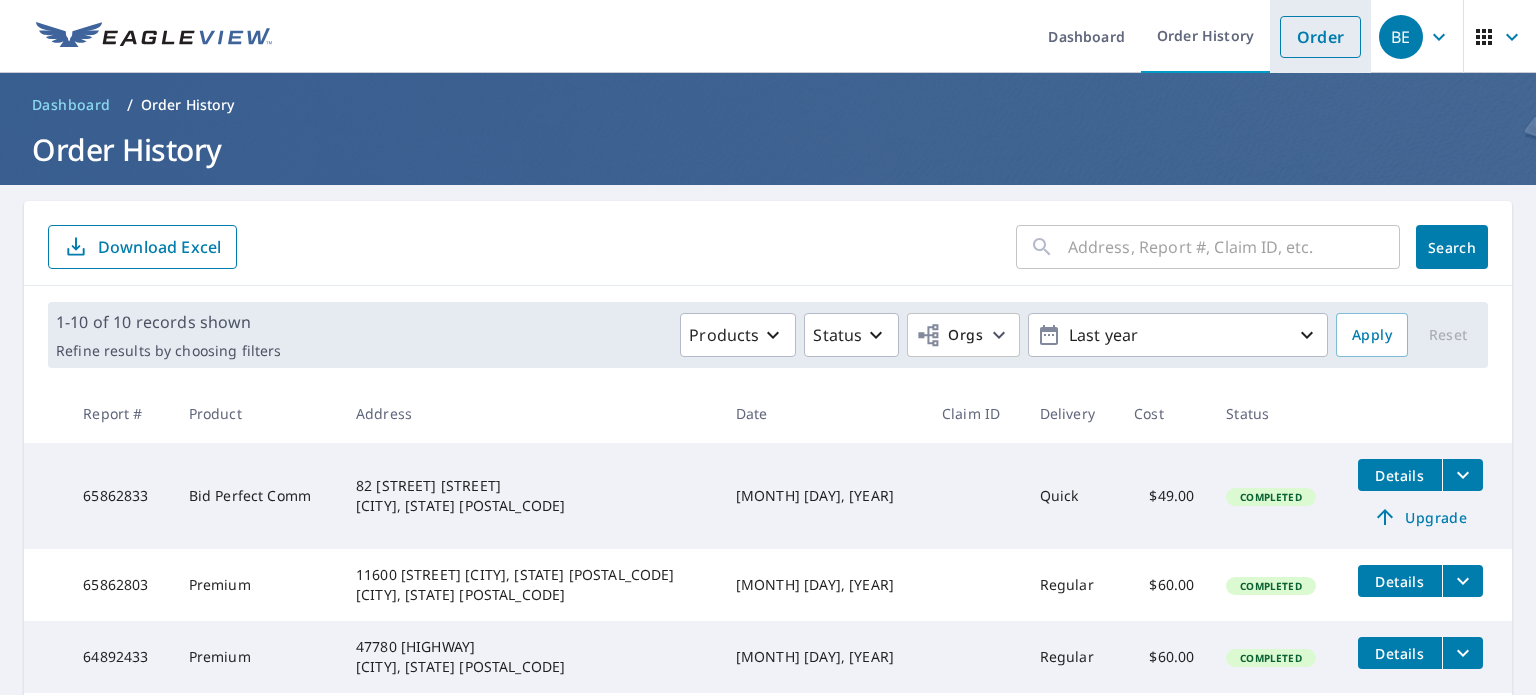 click on "Order" at bounding box center [1320, 37] 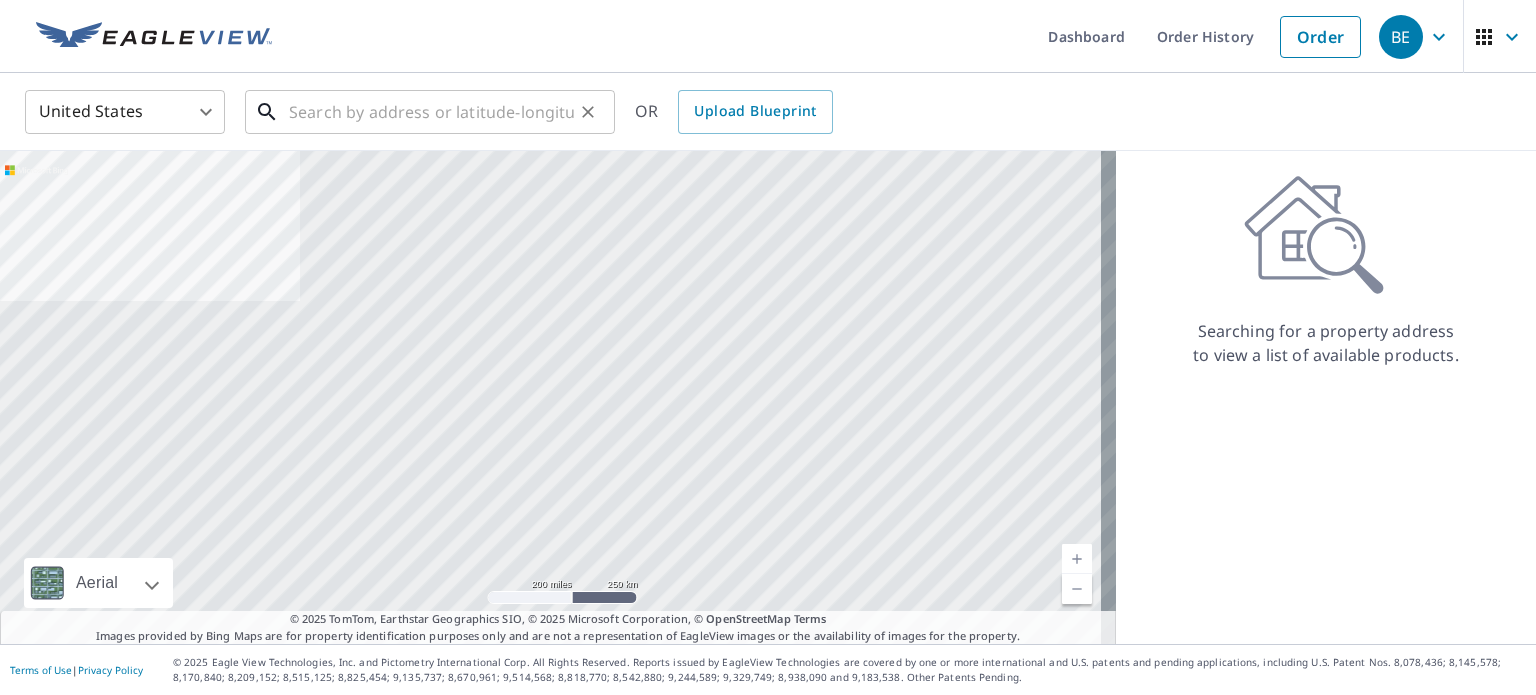 click at bounding box center [431, 112] 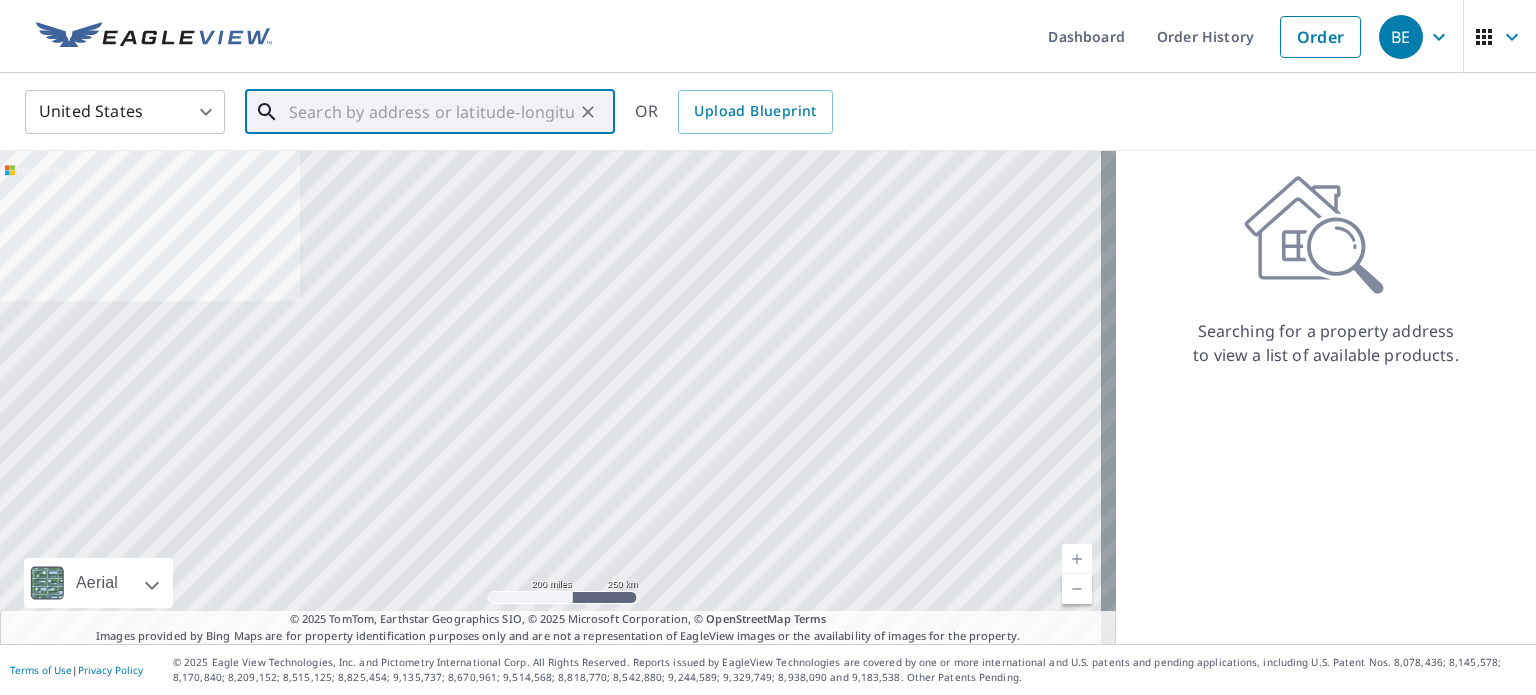 type on "9" 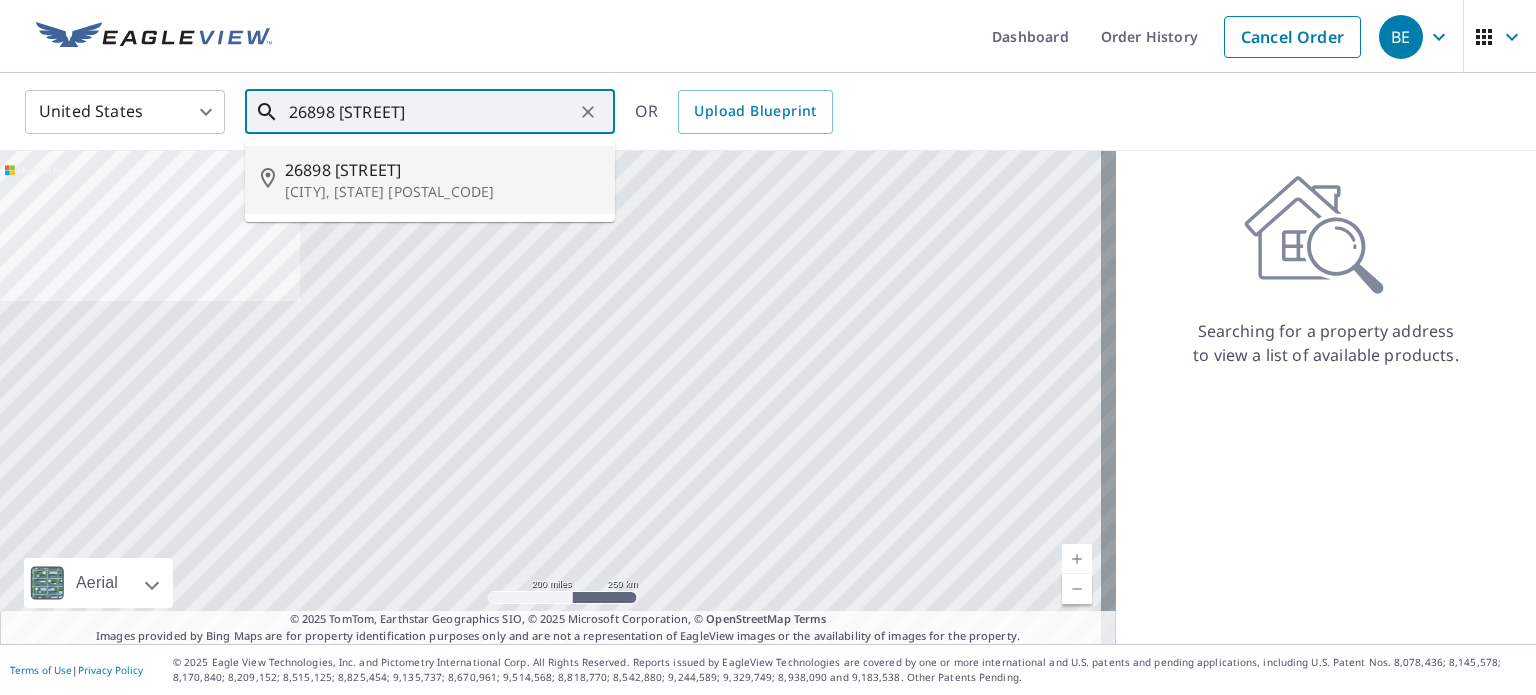 click on "26898 [STREET]" at bounding box center (442, 170) 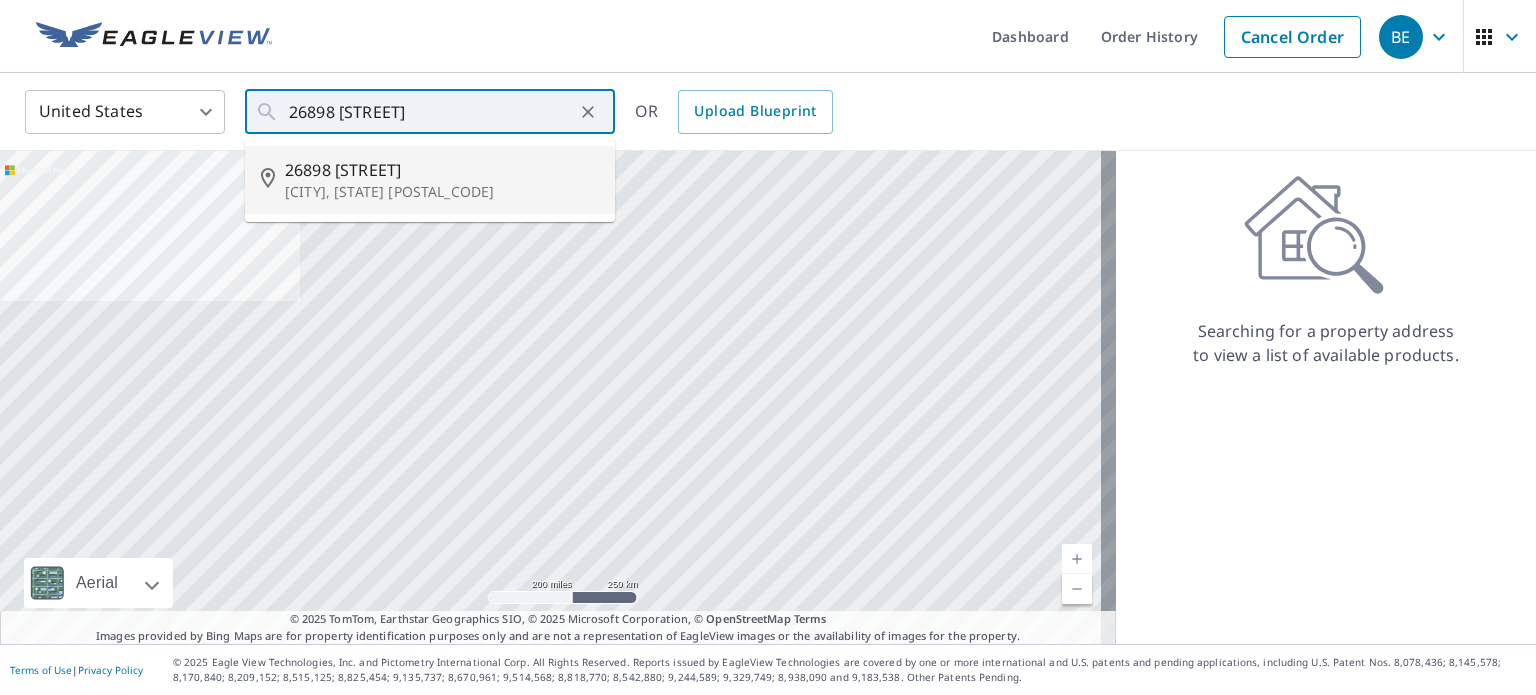 type on "26898 [STREET] [CITY], [STATE] [POSTAL_CODE]" 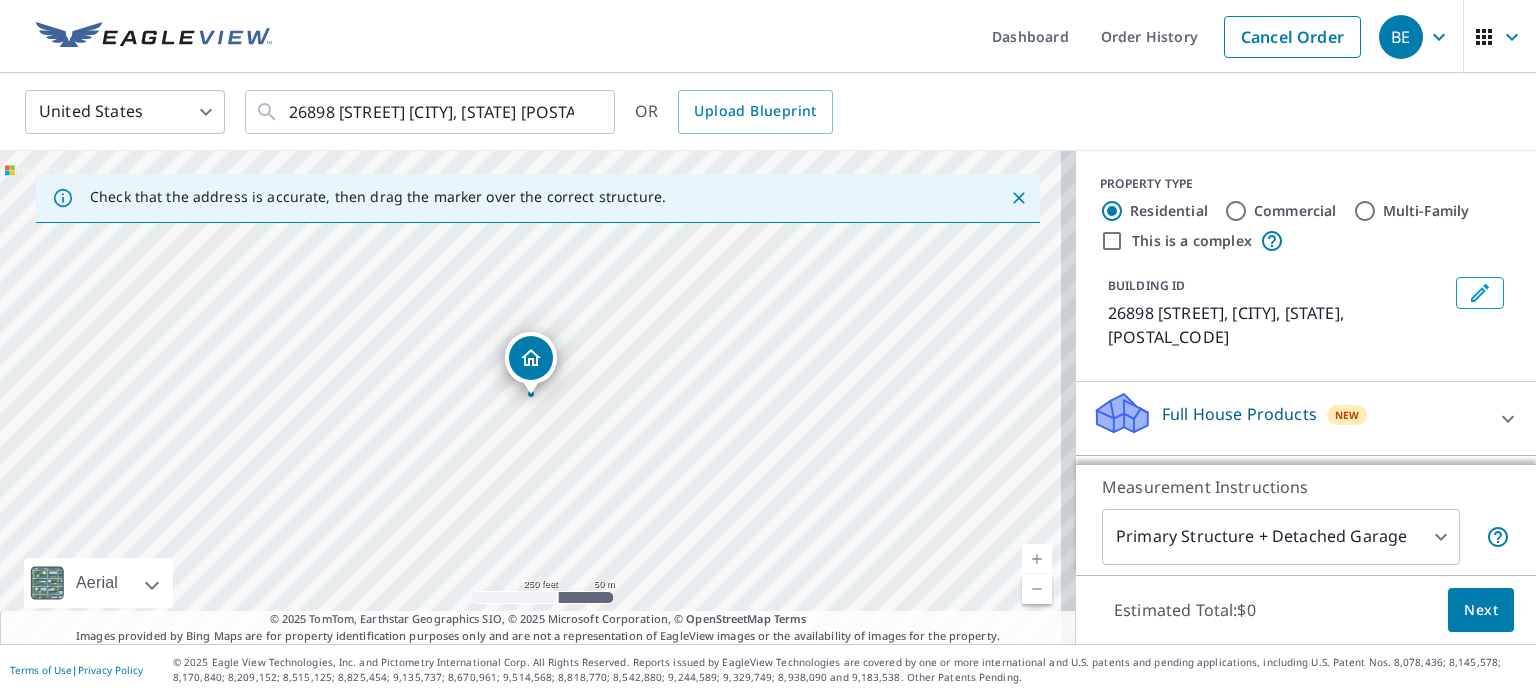 click 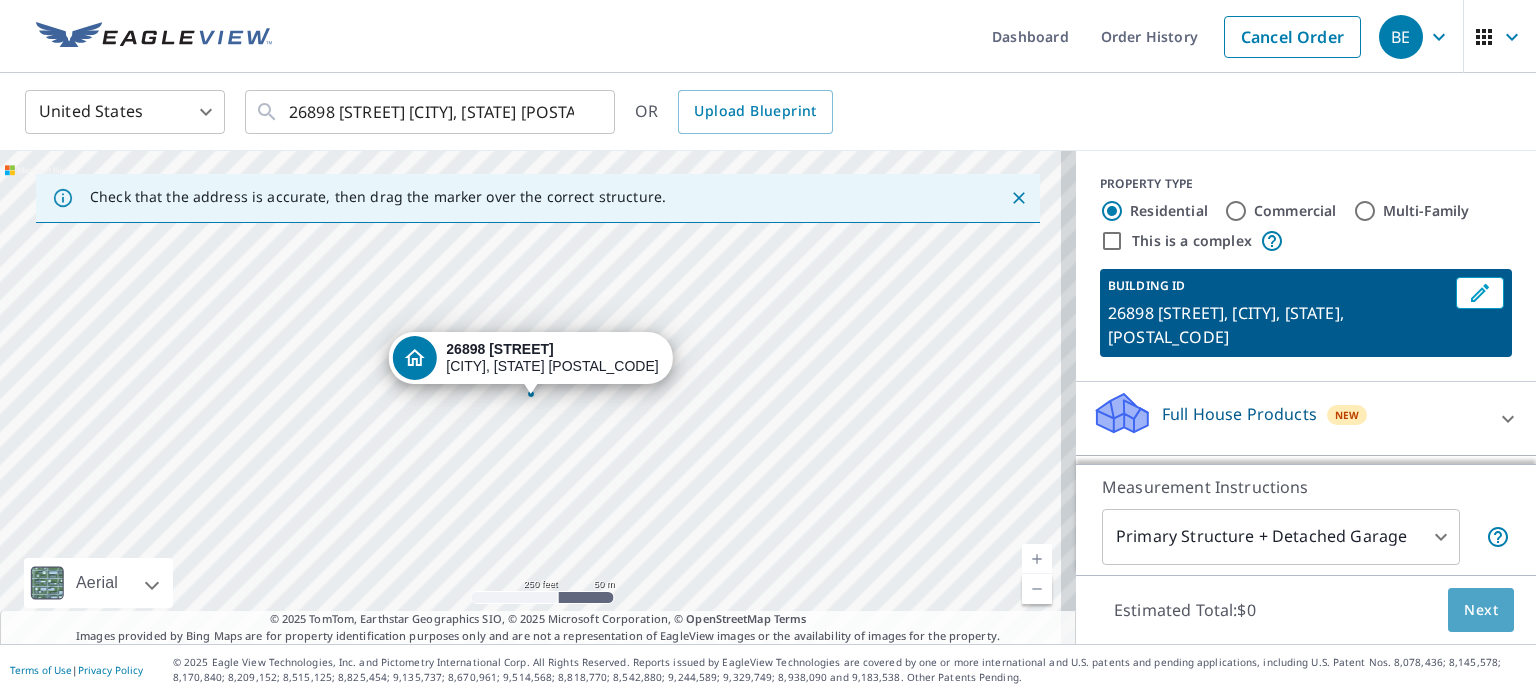 click on "Next" at bounding box center (1481, 610) 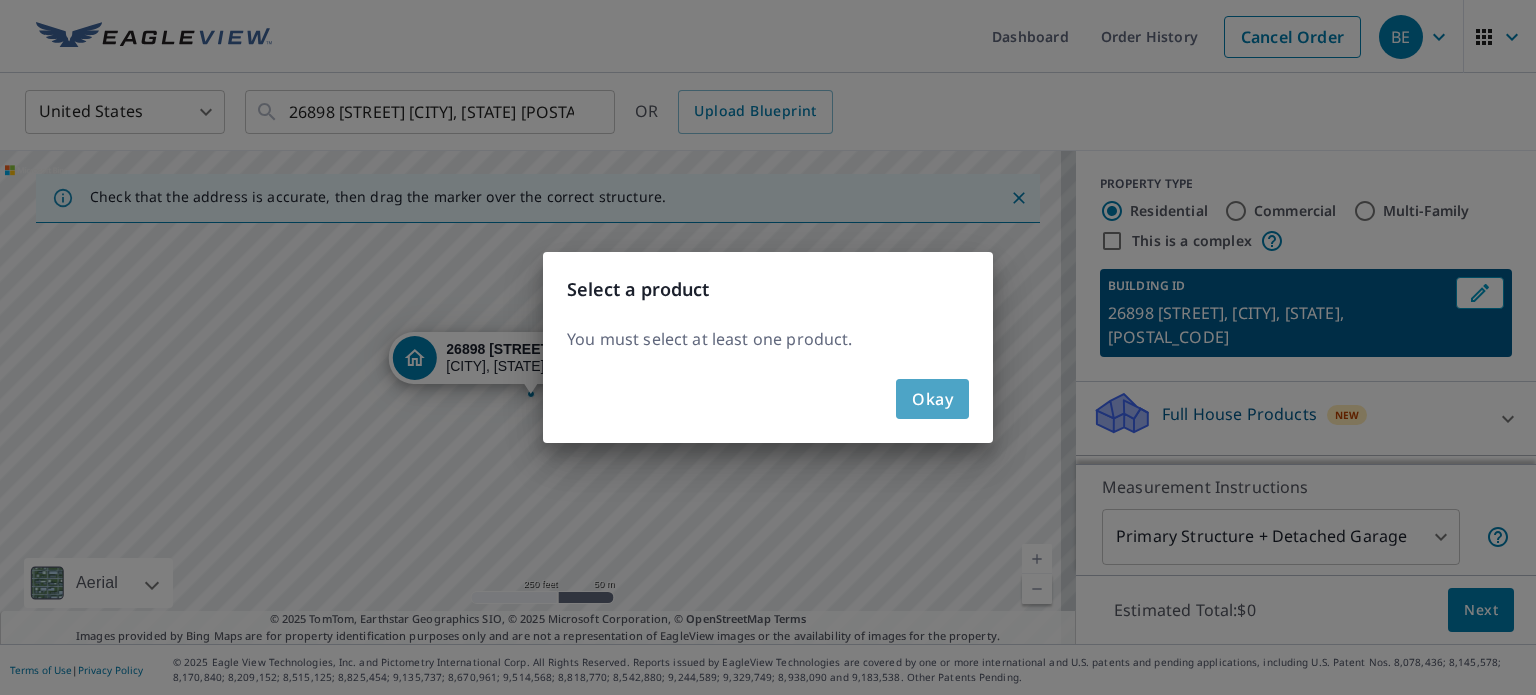 click on "Okay" at bounding box center (932, 399) 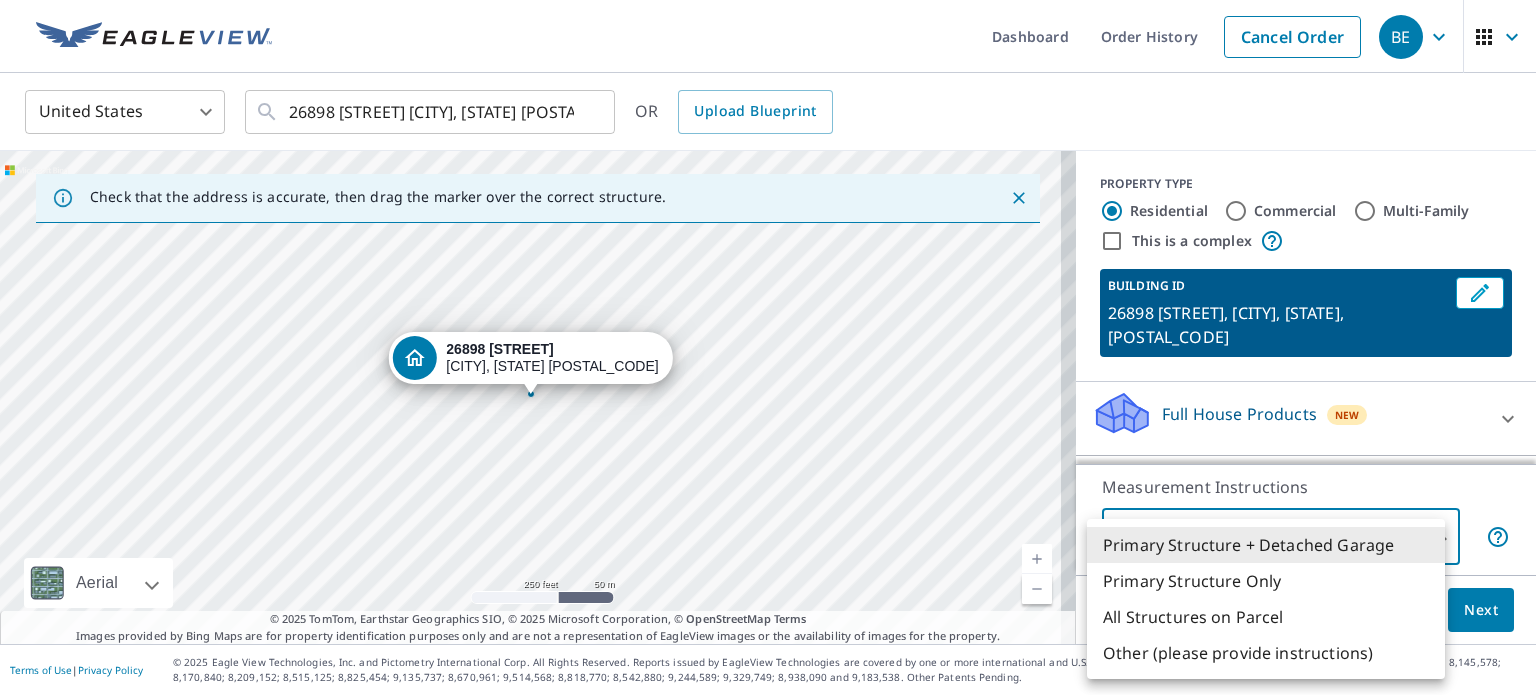 click on "26898 [STREET] [CITY], [STATE] [POSTAL_CODE]
Dashboard Order History Cancel Order BE United States US ​ 26898 [STREET] [CITY], [STATE] [POSTAL_CODE] ​ OR Upload Blueprint Check that the address is accurate, then drag the marker over the correct structure. 26898 [STREET] [CITY], [STATE] [POSTAL_CODE] Aerial Road A standard road map Aerial A detailed look from above Labels Labels 250 feet 50 m © 2025 TomTom, © Vexcel Imaging, © 2025 Microsoft Corporation,  © OpenStreetMap Terms © 2025 TomTom, Earthstar Geographics SIO, © 2025 Microsoft Corporation, ©   OpenStreetMap   Terms Images provided by Bing Maps are for property identification purposes only and are not a representation of EagleView images or the availability of images for the property. PROPERTY TYPE Residential Commercial Multi-Family This is a complex BUILDING ID 26898 [STREET], [CITY], [STATE], [POSTAL_CODE] Full House Products New Full House™ $105 Roof Products New Premium $32.75 - $87 Gutter $13.75 Bid Perfect™ $18 Solar Products New Inform Essentials+ $63.25 $79 $30 $105.5" at bounding box center [768, 347] 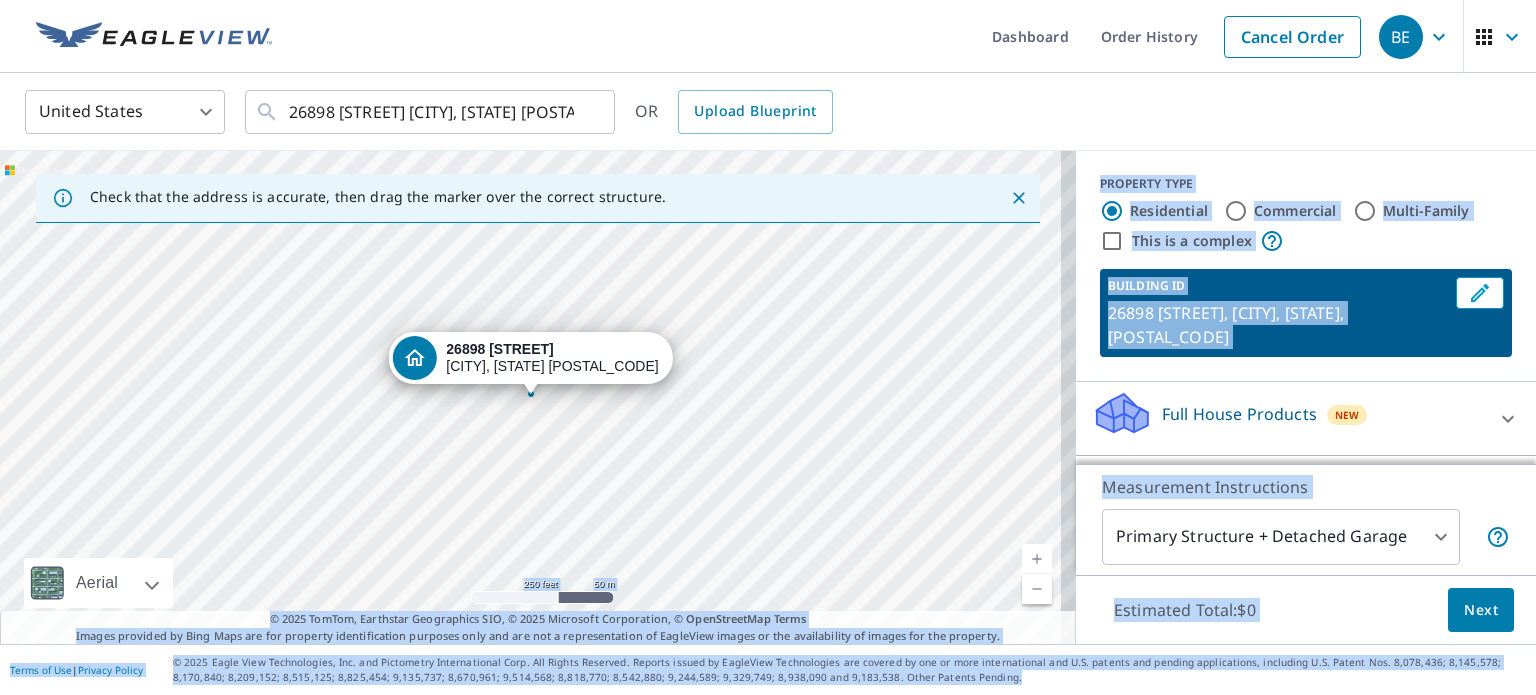 click at bounding box center (1037, 559) 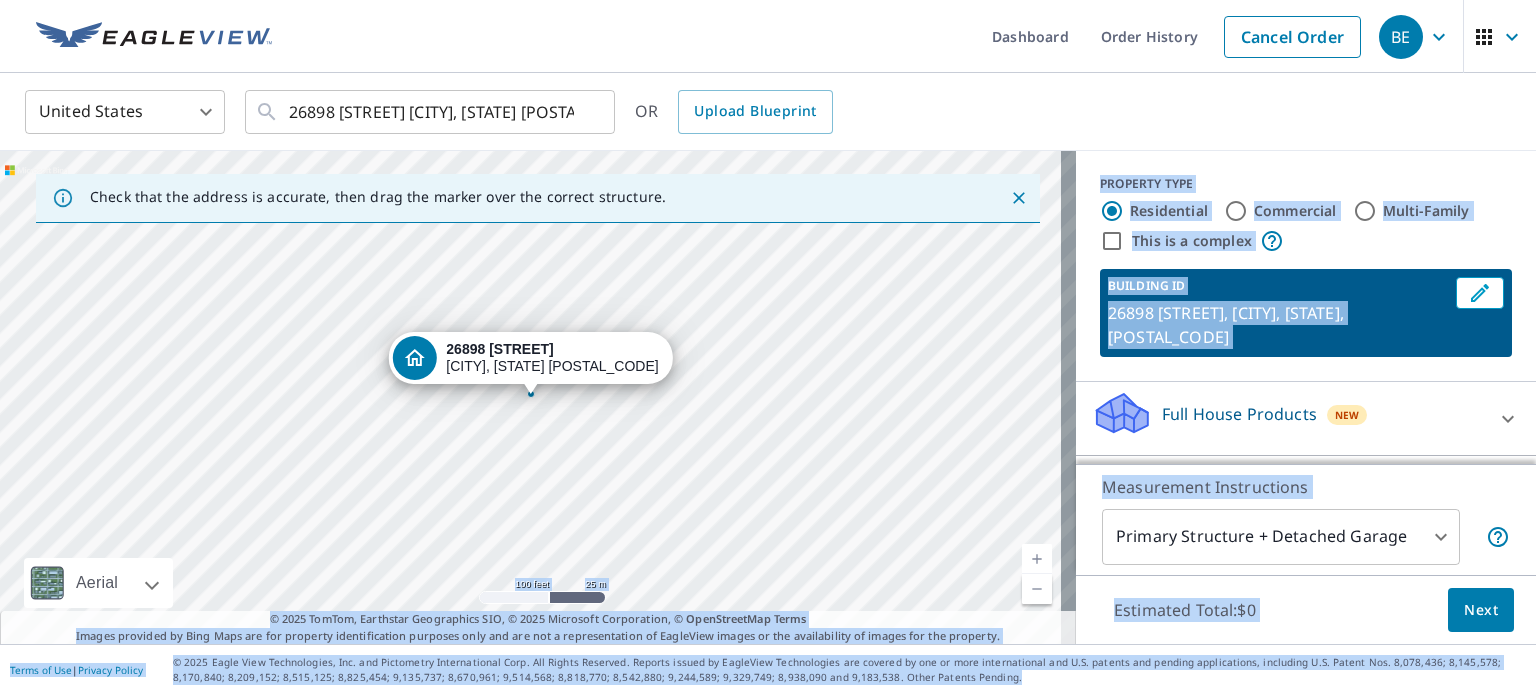 click at bounding box center (1037, 559) 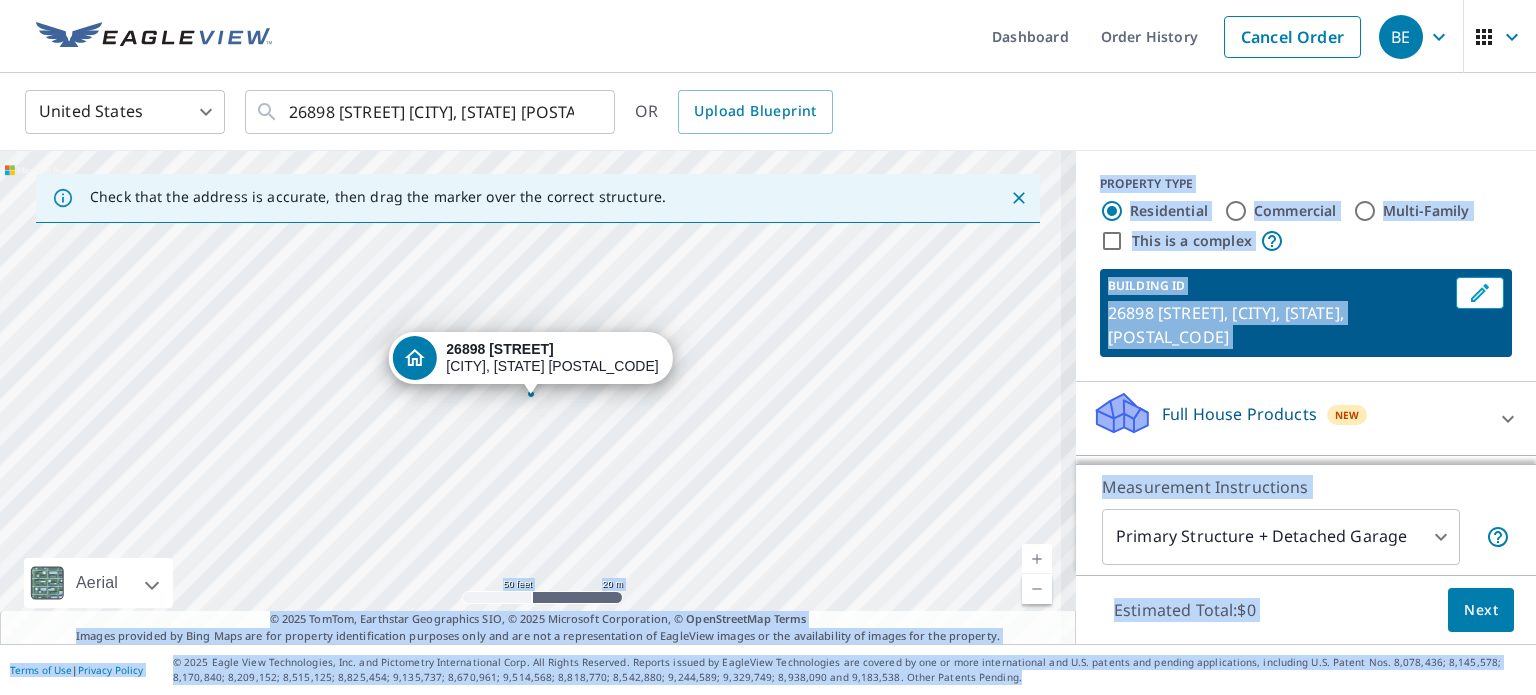 click at bounding box center [1037, 559] 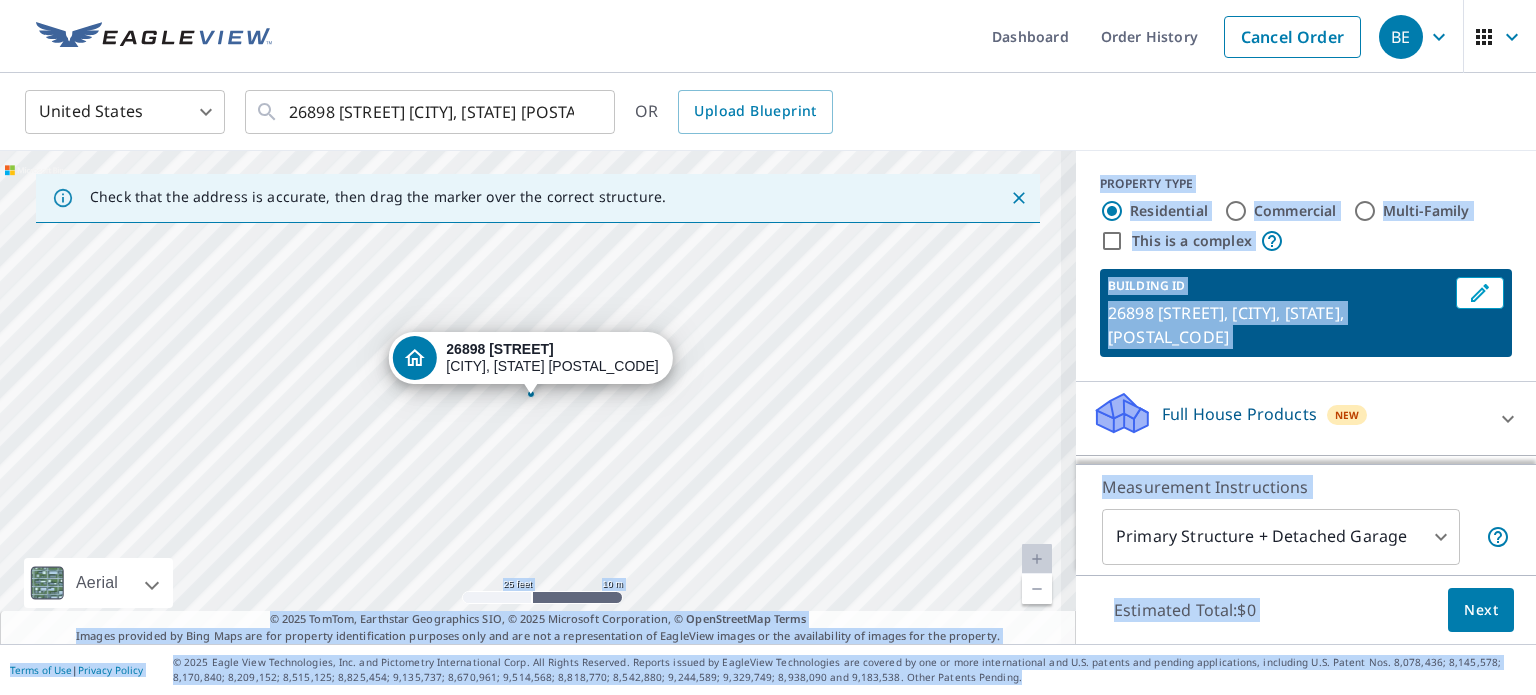 click at bounding box center (1037, 559) 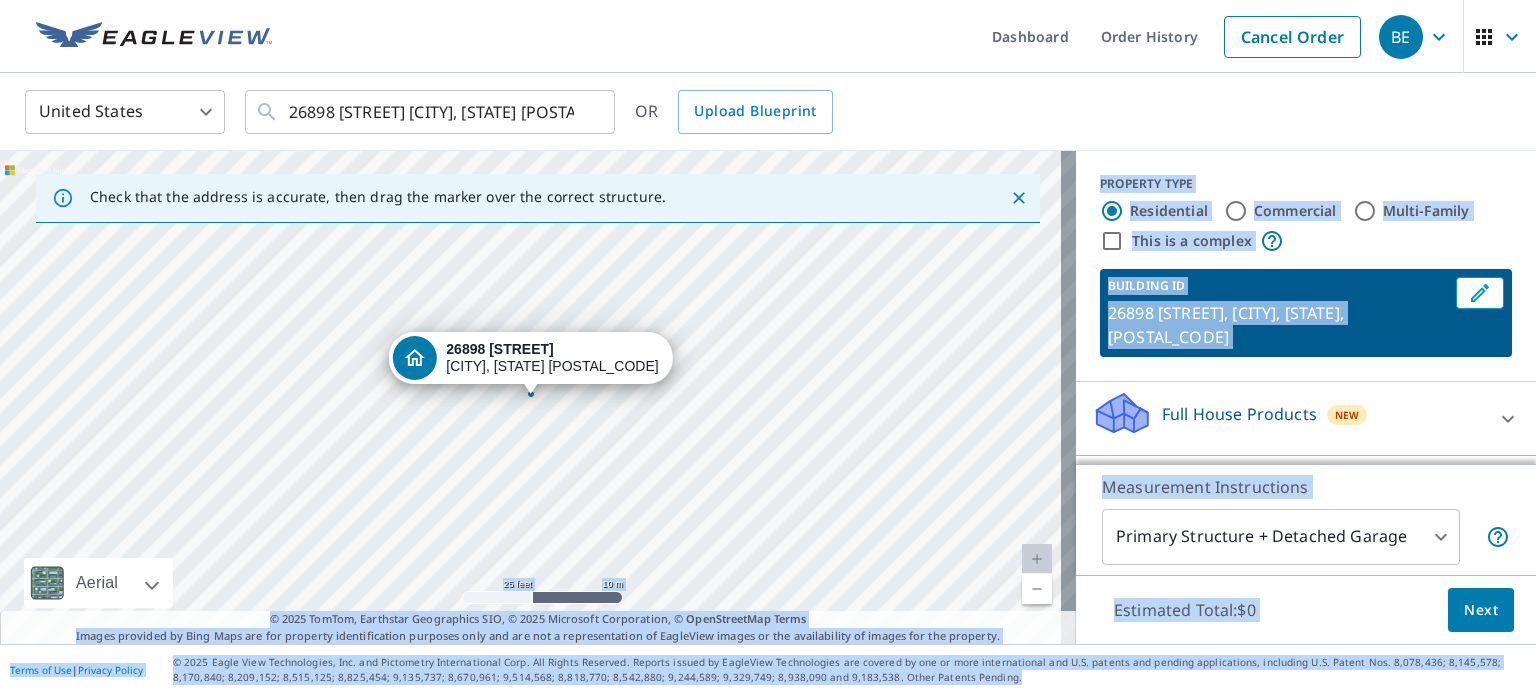 click at bounding box center (1037, 559) 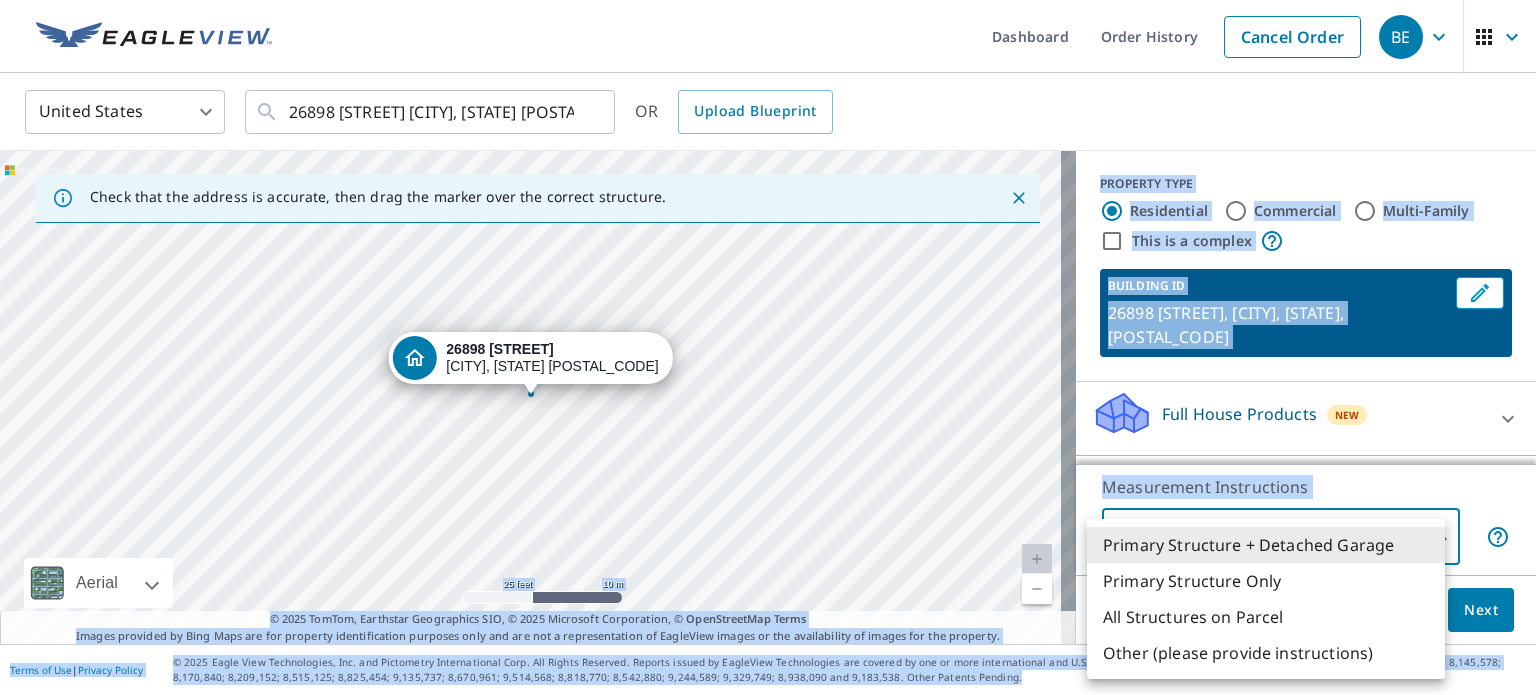 click on "Primary Structure Only" at bounding box center (1266, 581) 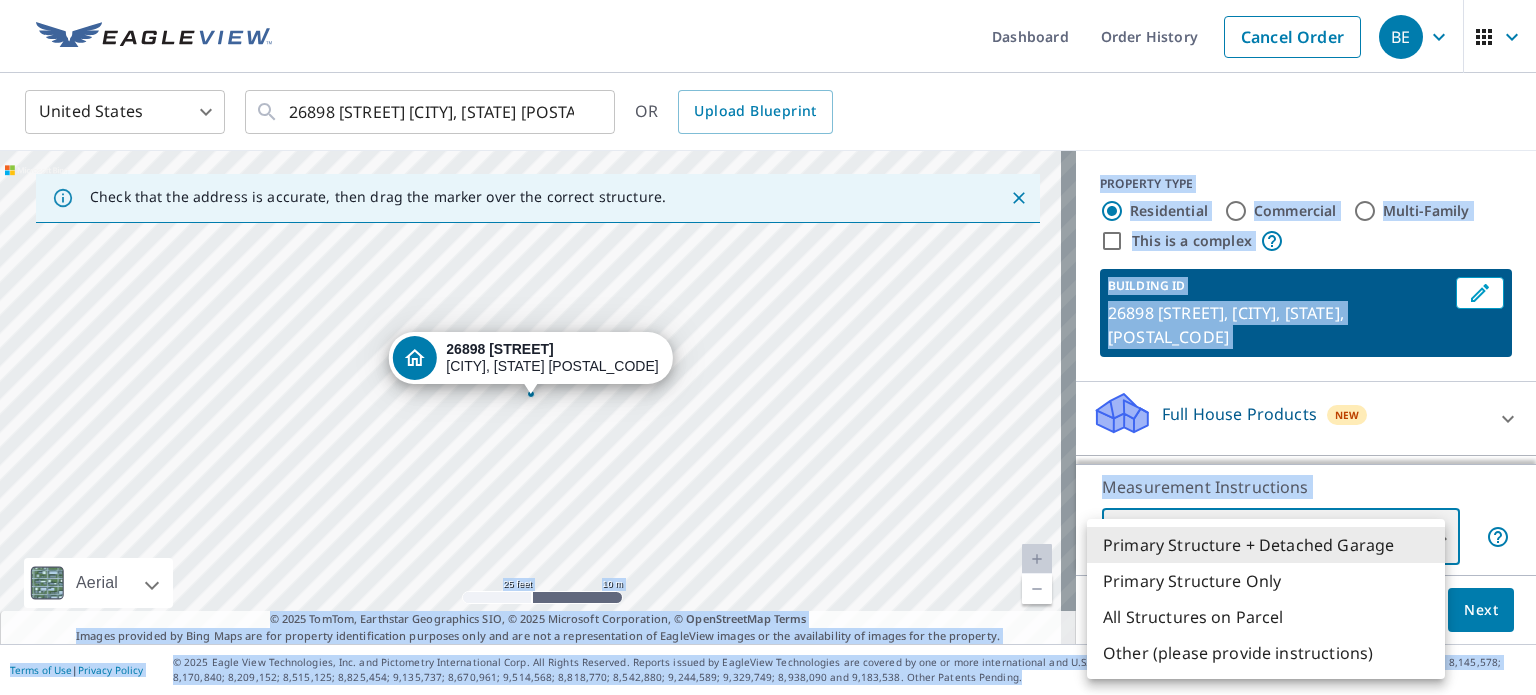 type on "2" 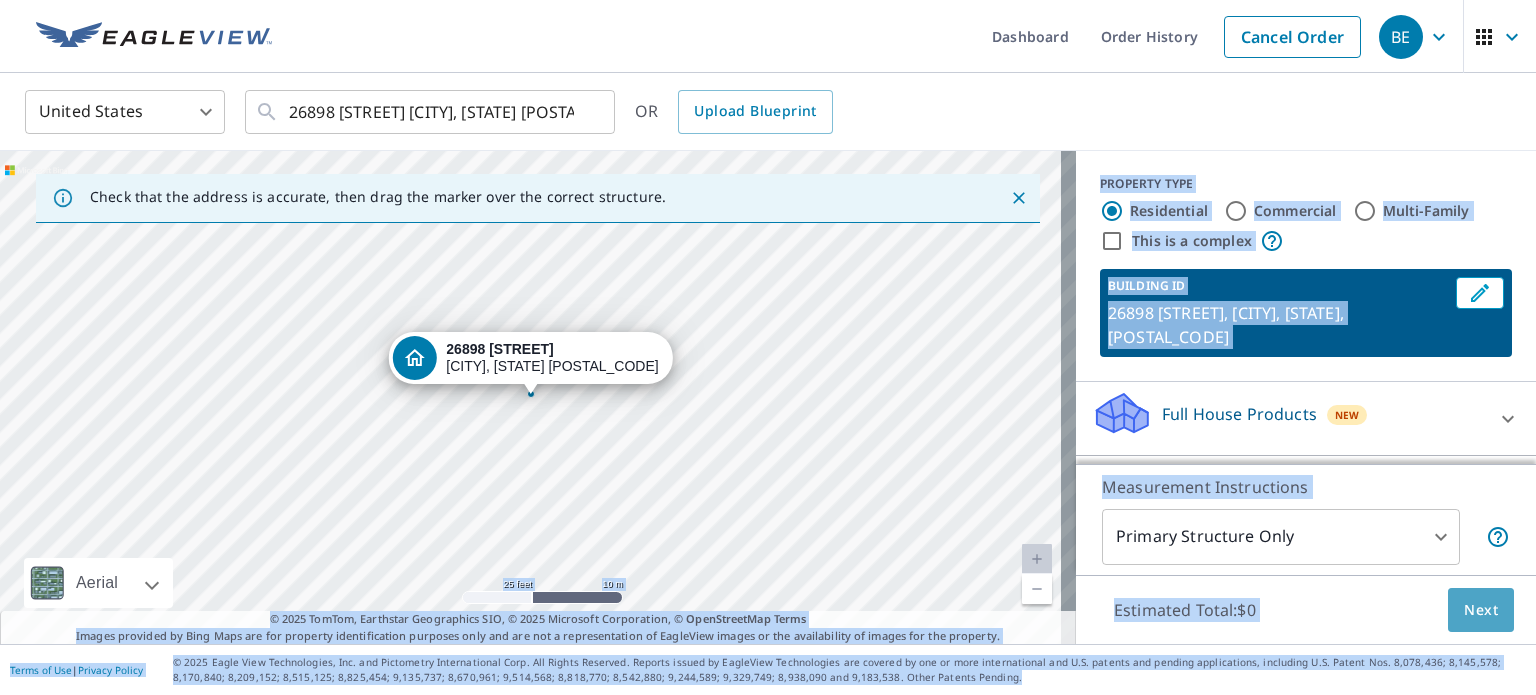 click on "Next" at bounding box center [1481, 610] 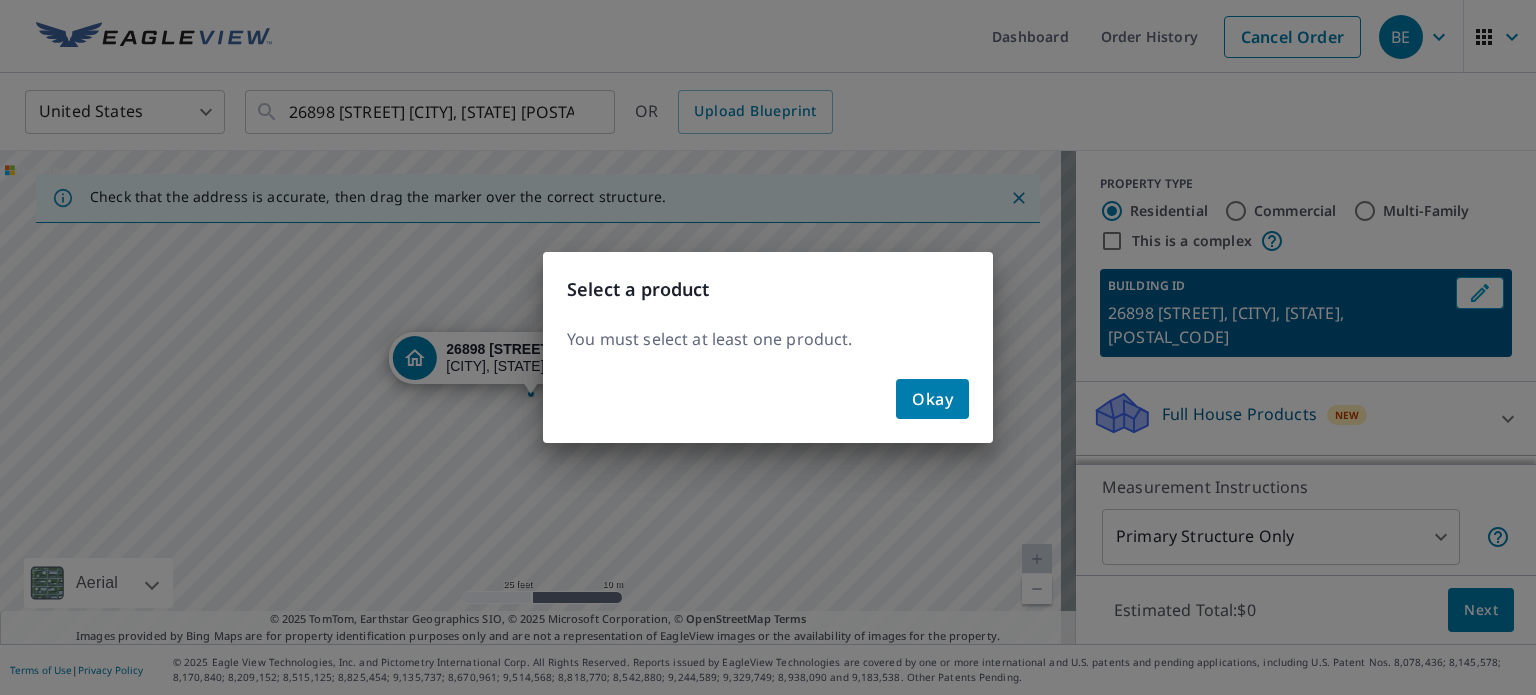 drag, startPoint x: 1468, startPoint y: 603, endPoint x: 1484, endPoint y: 549, distance: 56.32051 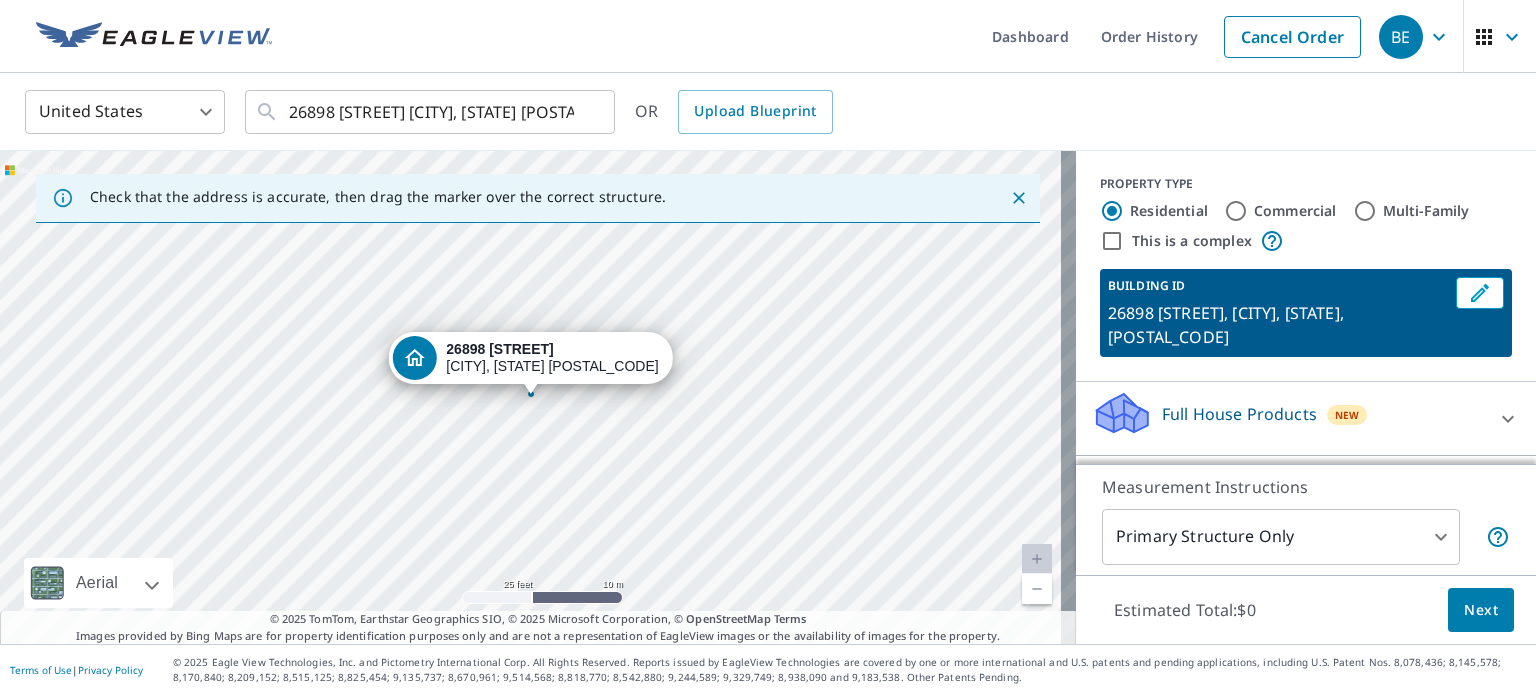 click on "Primary Structure Only 2 ​" at bounding box center [1306, 537] 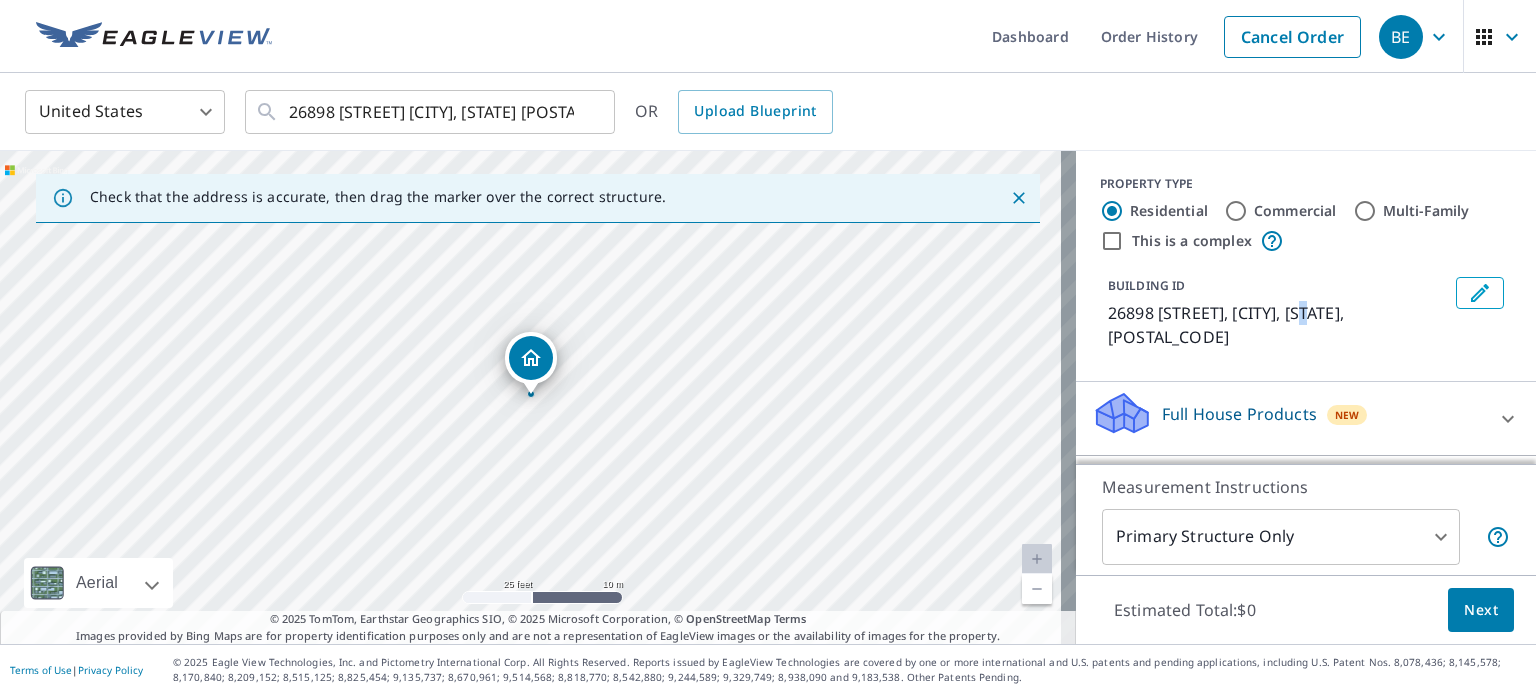drag, startPoint x: 513, startPoint y: 359, endPoint x: 1300, endPoint y: 314, distance: 788.28546 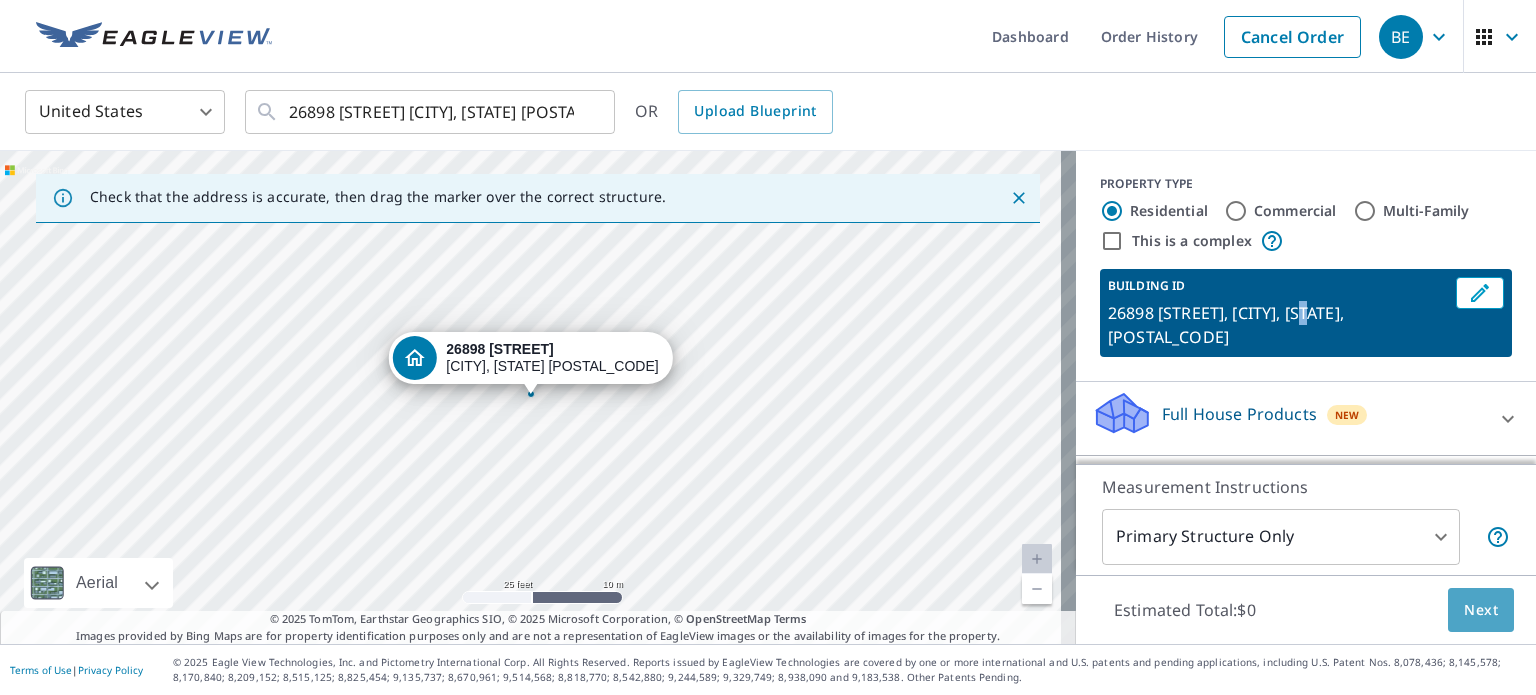 click on "Next" at bounding box center (1481, 610) 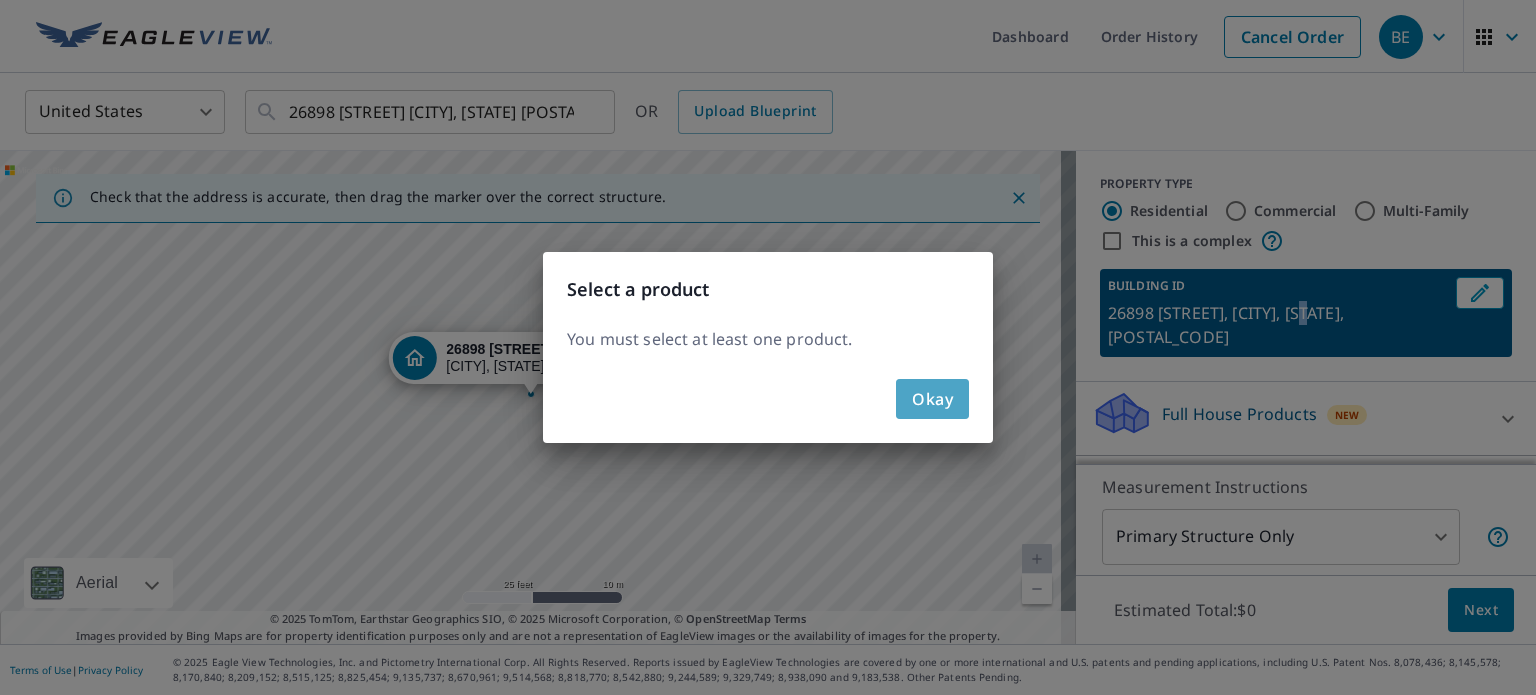 click on "Okay" at bounding box center [932, 399] 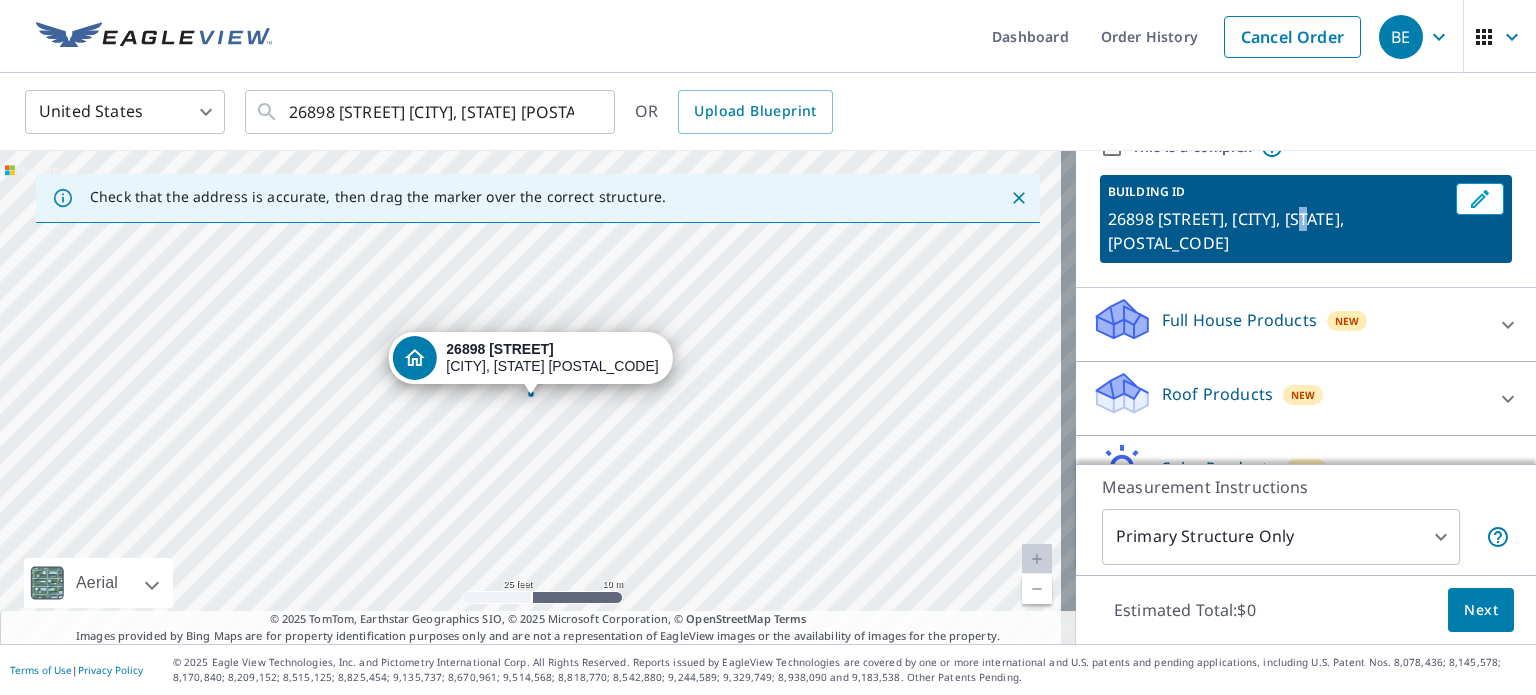 scroll, scrollTop: 56, scrollLeft: 0, axis: vertical 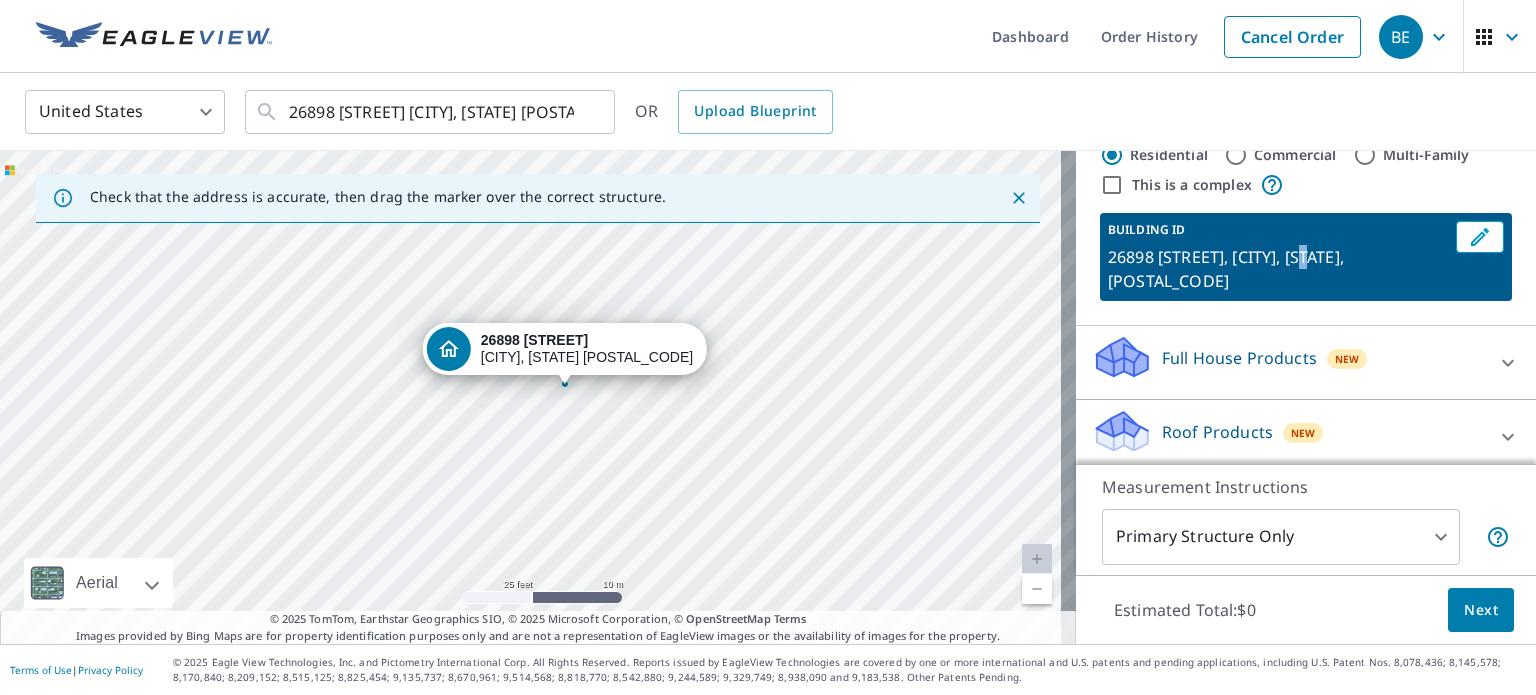 drag, startPoint x: 440, startPoint y: 360, endPoint x: 474, endPoint y: 350, distance: 35.44009 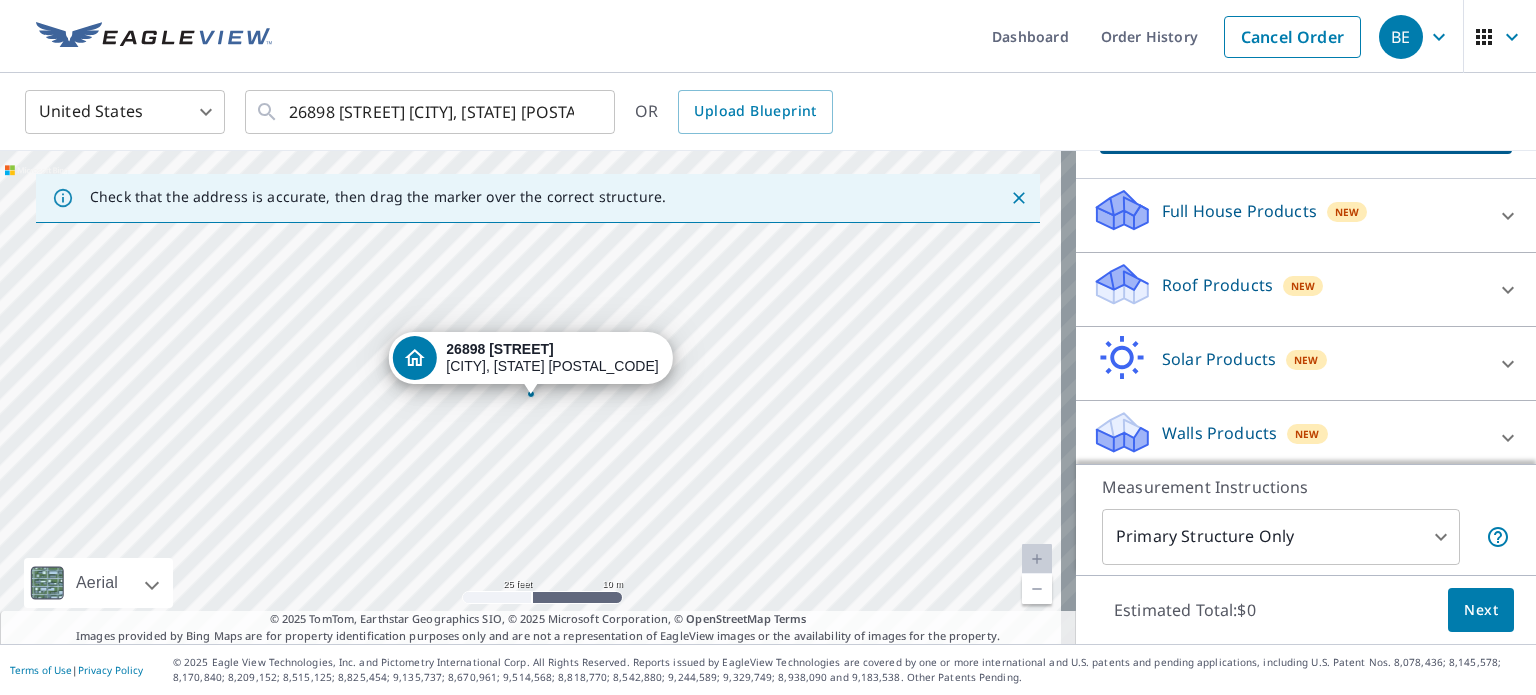 scroll, scrollTop: 198, scrollLeft: 0, axis: vertical 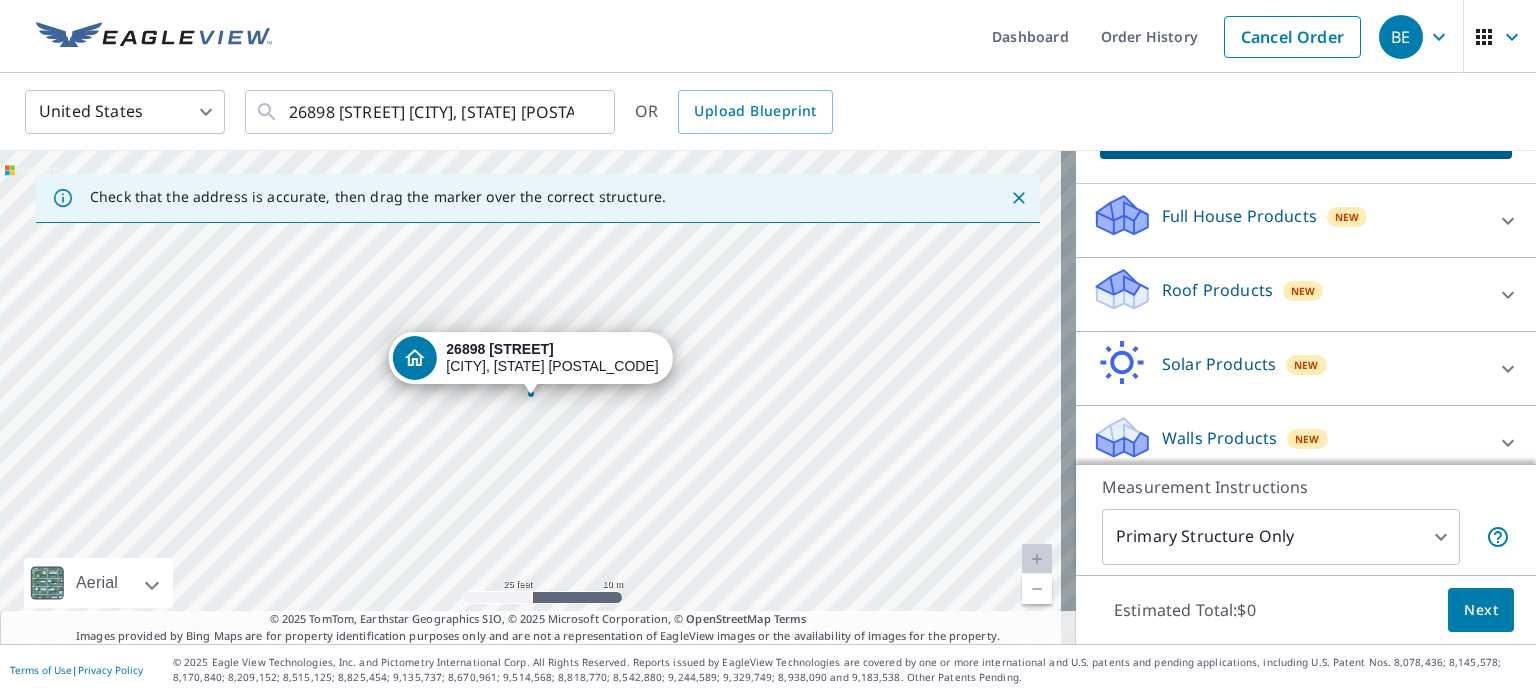 click 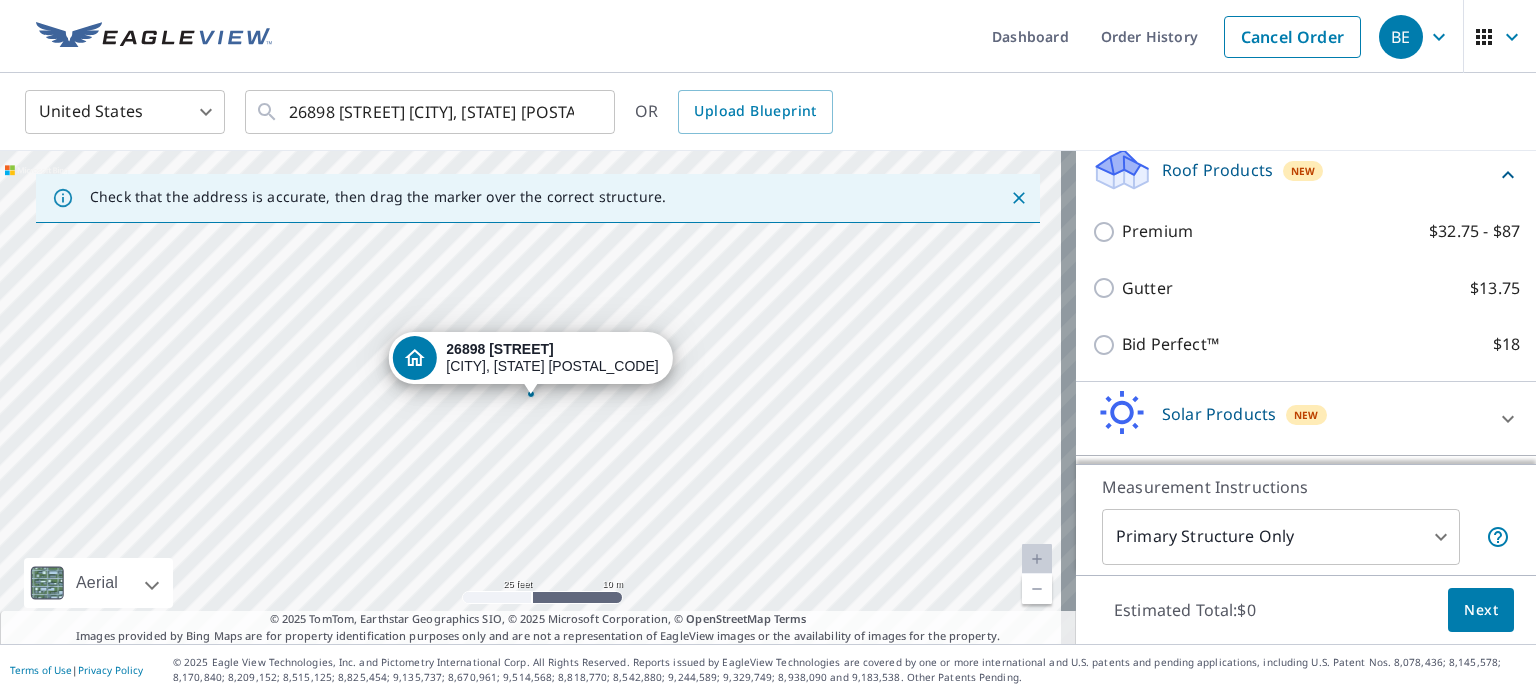 scroll, scrollTop: 320, scrollLeft: 0, axis: vertical 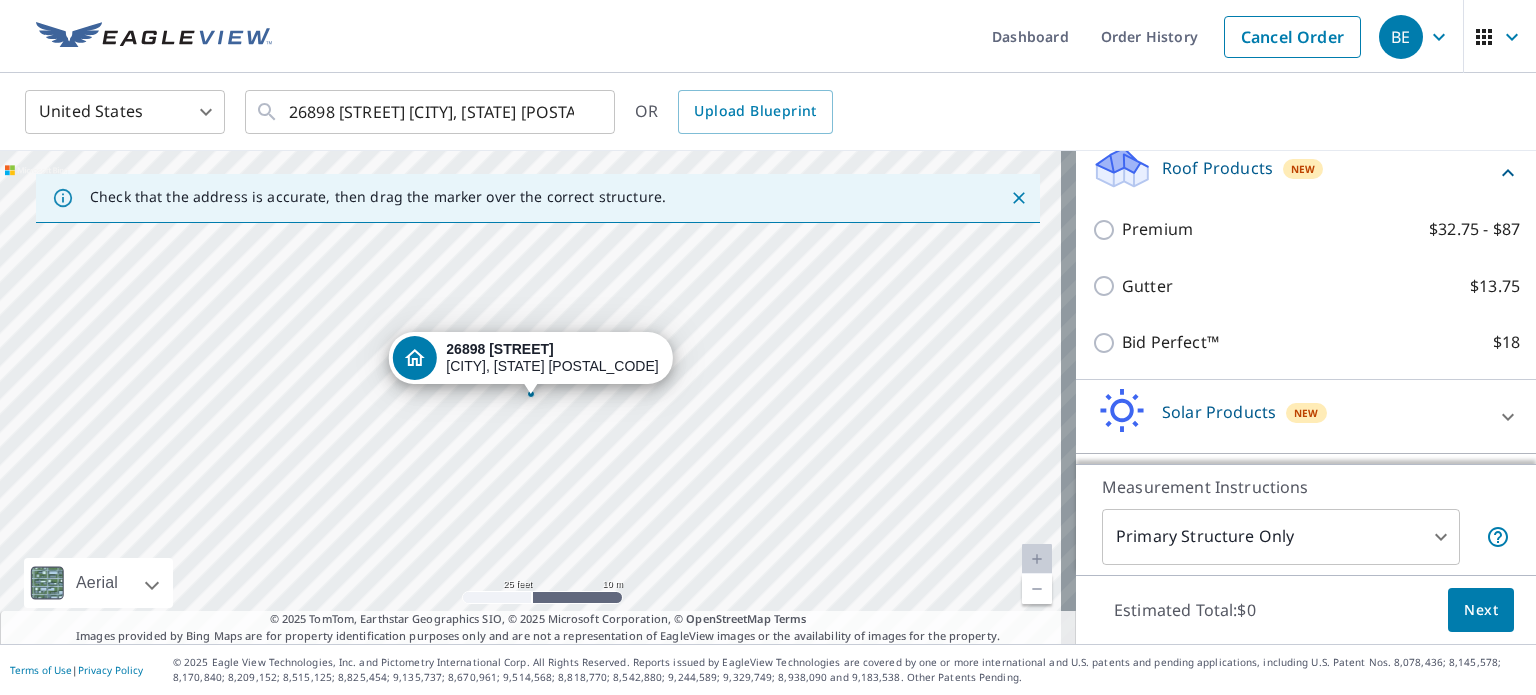 click on "BE" at bounding box center [1401, 37] 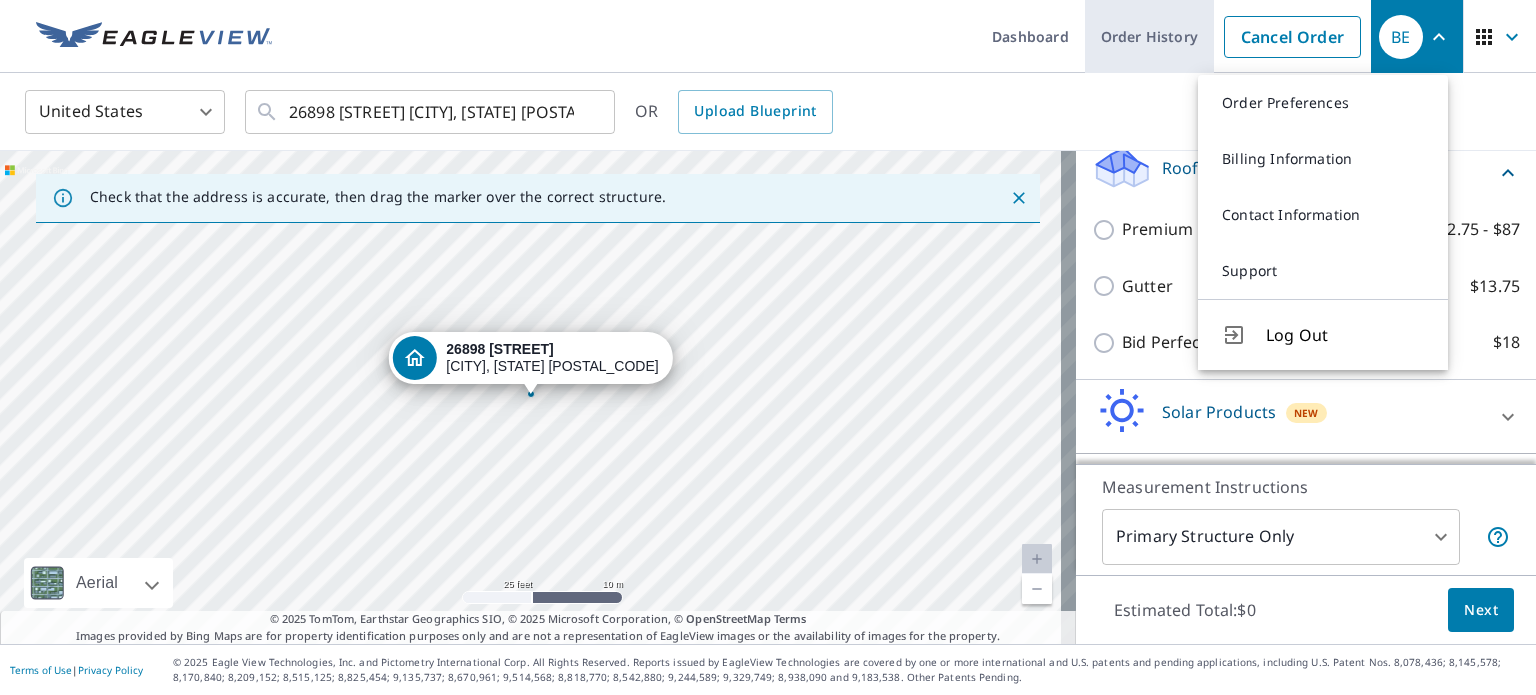 click on "Order History" at bounding box center (1149, 36) 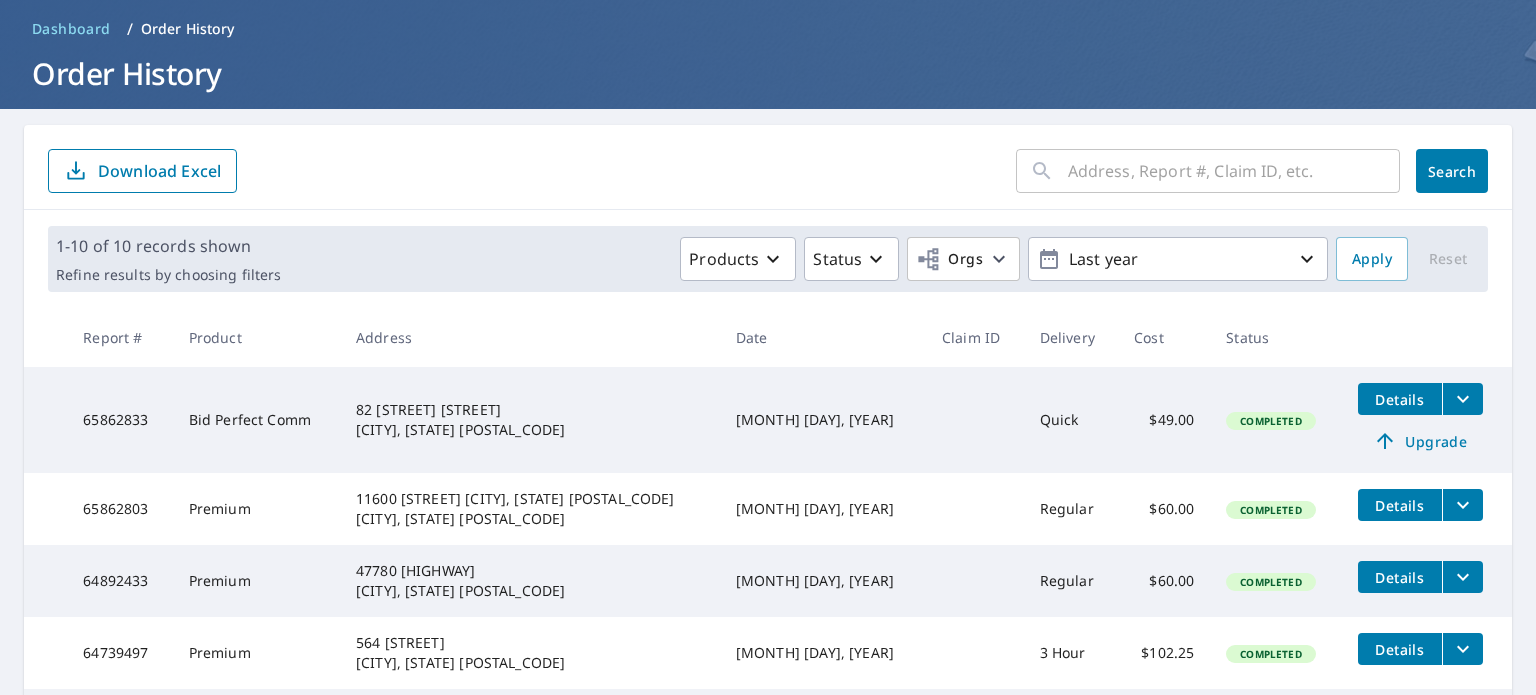 scroll, scrollTop: 64, scrollLeft: 0, axis: vertical 